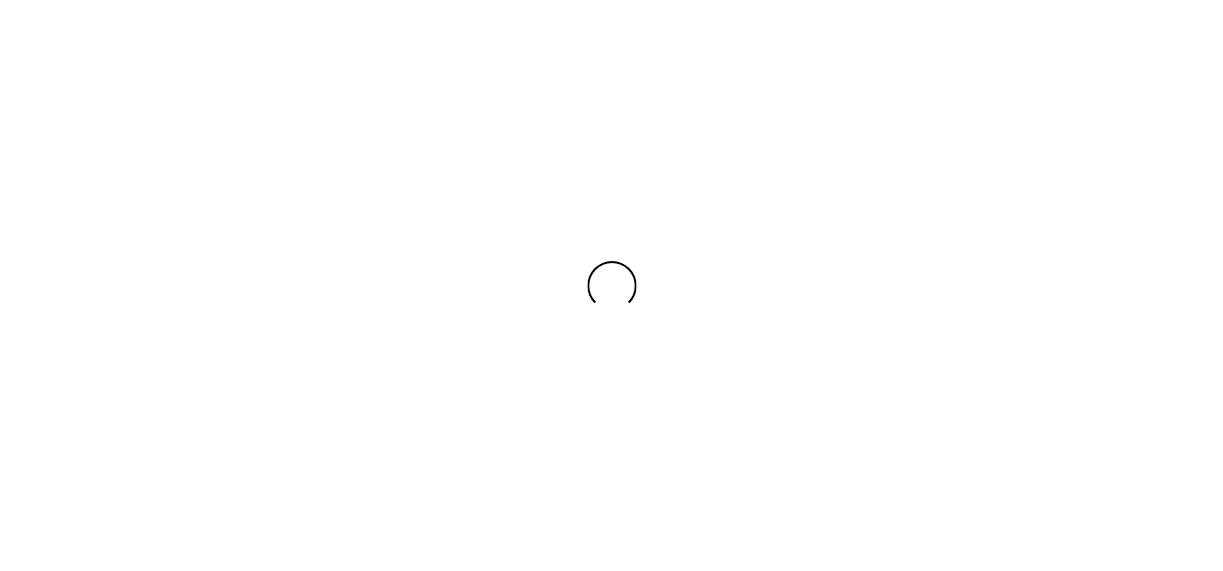 scroll, scrollTop: 0, scrollLeft: 0, axis: both 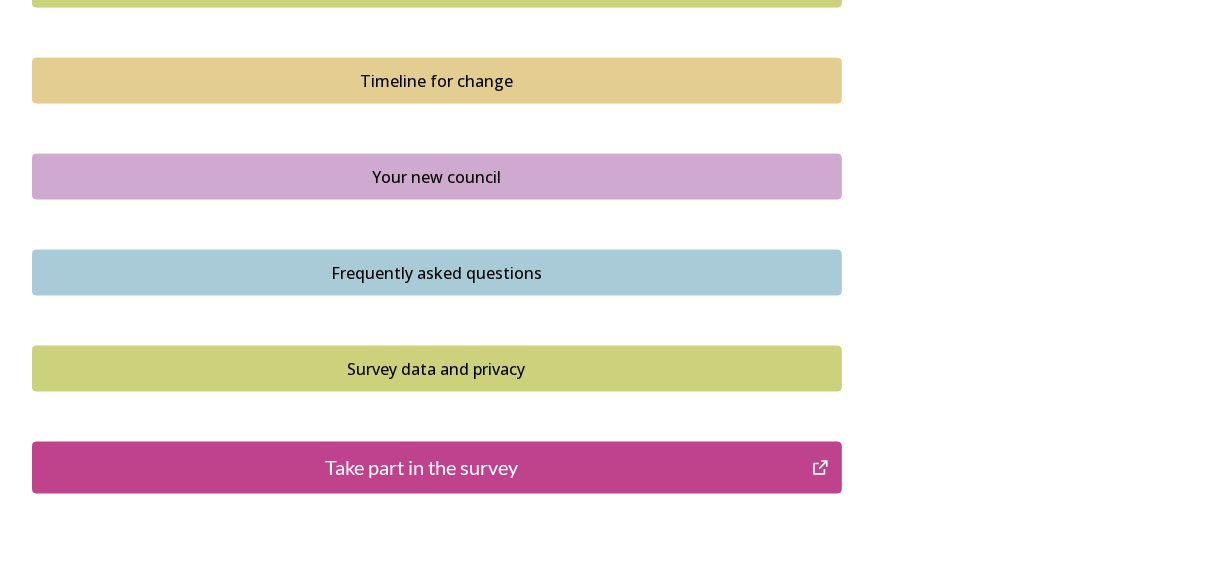 click on "Your new council" at bounding box center (437, 177) 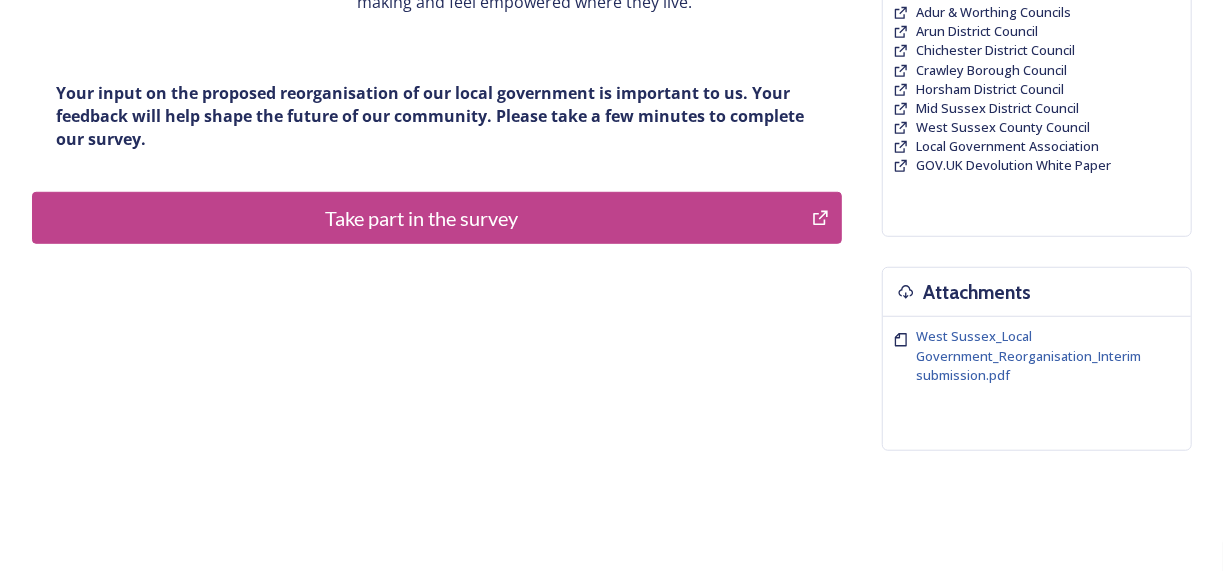 scroll, scrollTop: 606, scrollLeft: 0, axis: vertical 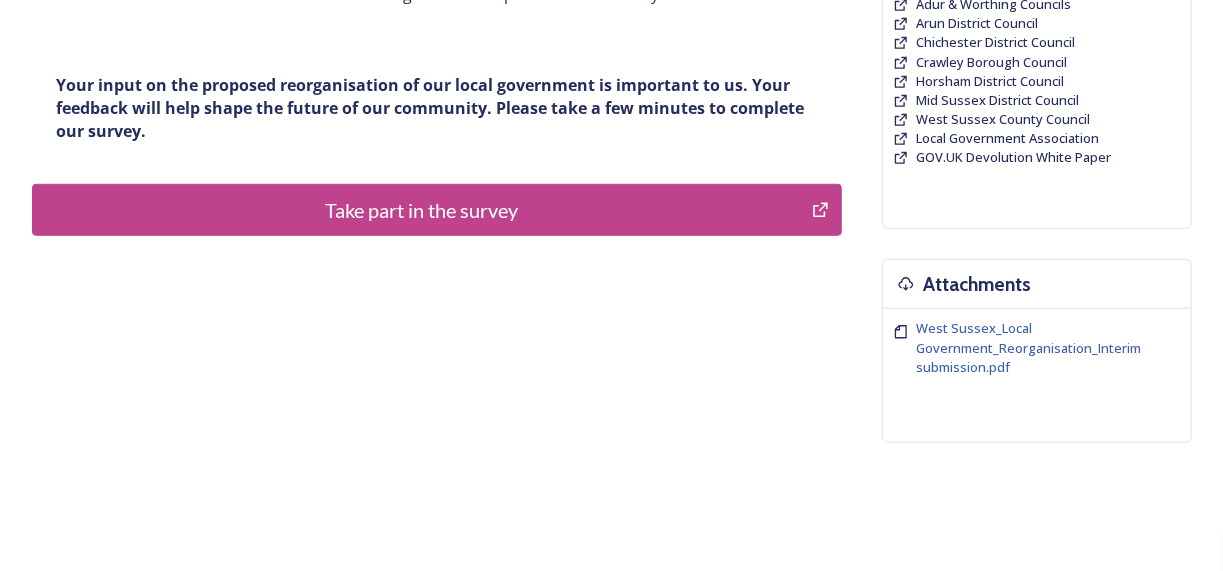 click on "Take part in the survey" at bounding box center (422, 210) 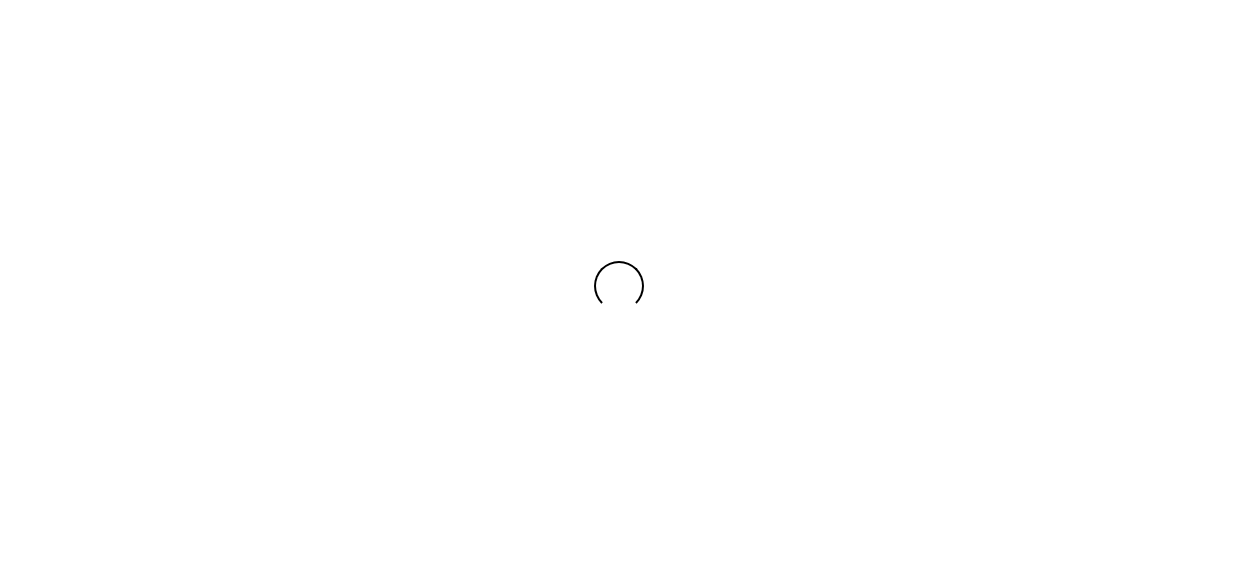 scroll, scrollTop: 0, scrollLeft: 0, axis: both 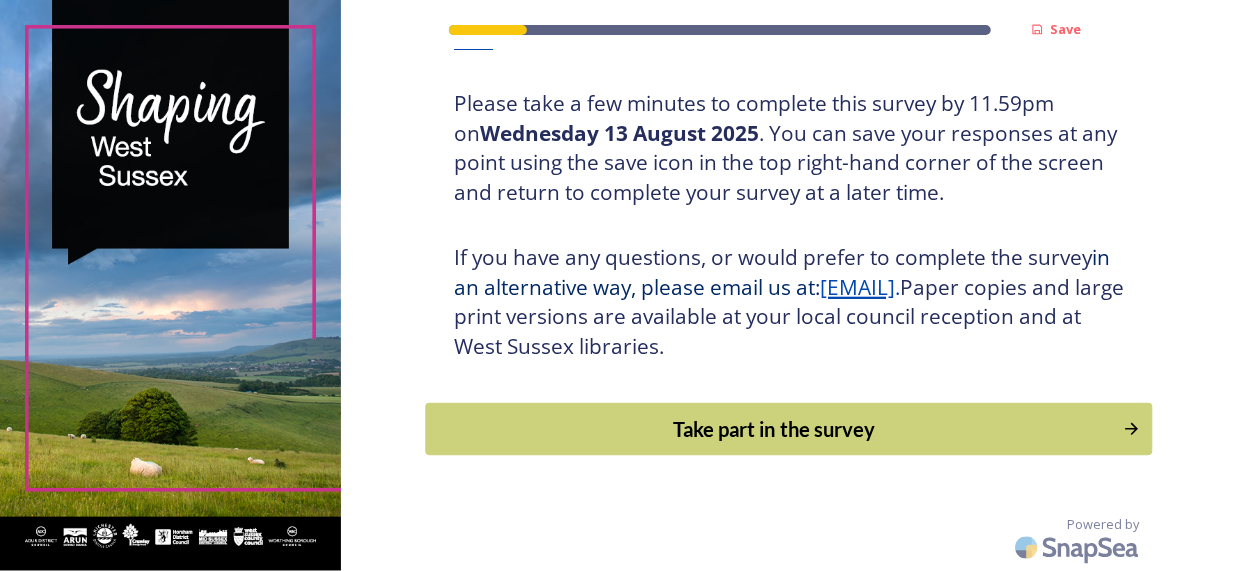click on "Take part in the survey" at bounding box center [775, 429] 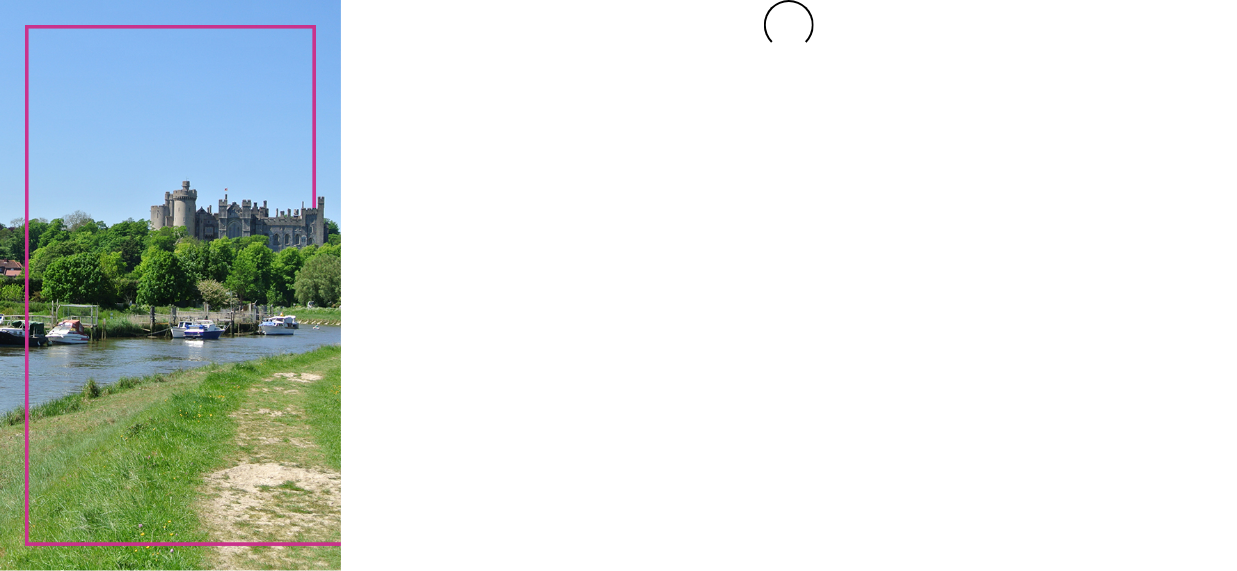 scroll, scrollTop: 0, scrollLeft: 0, axis: both 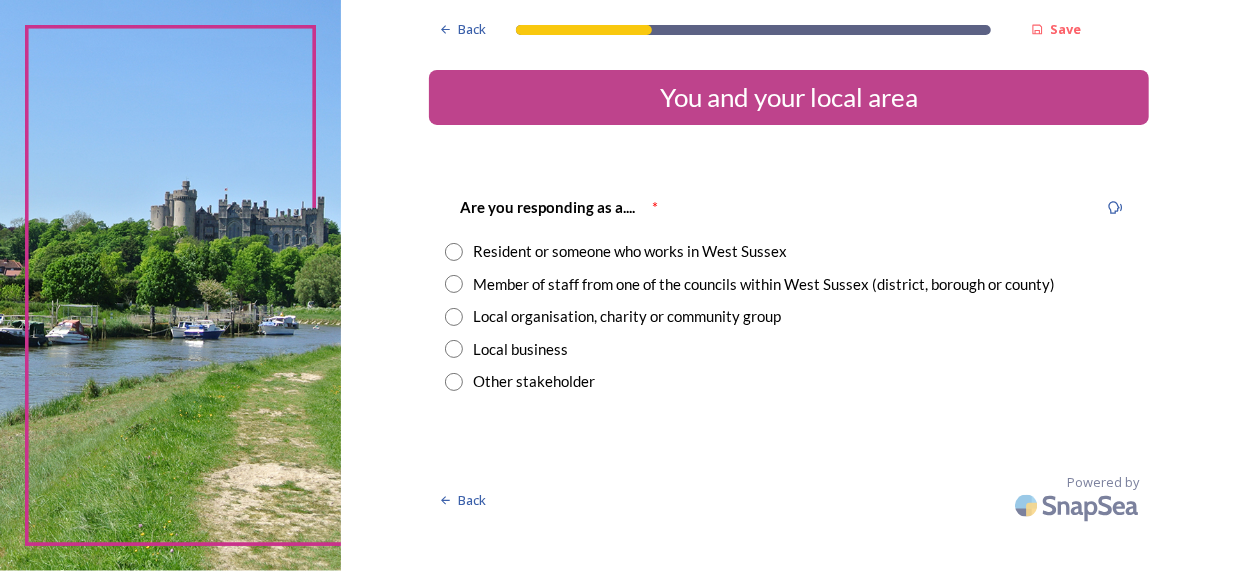 click at bounding box center [454, 252] 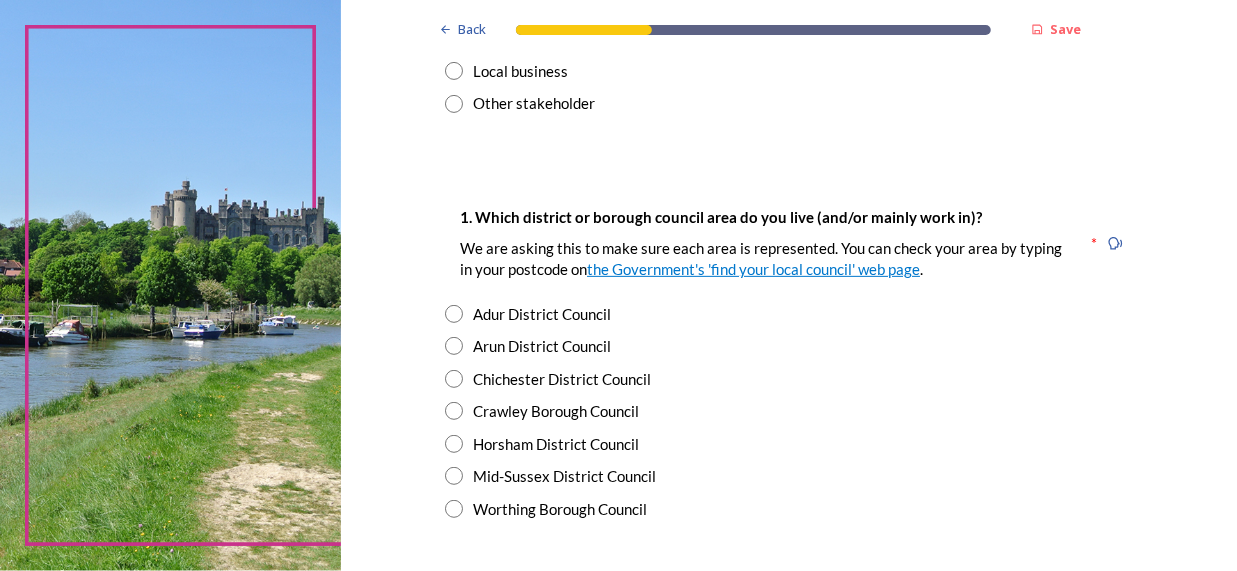 scroll, scrollTop: 320, scrollLeft: 0, axis: vertical 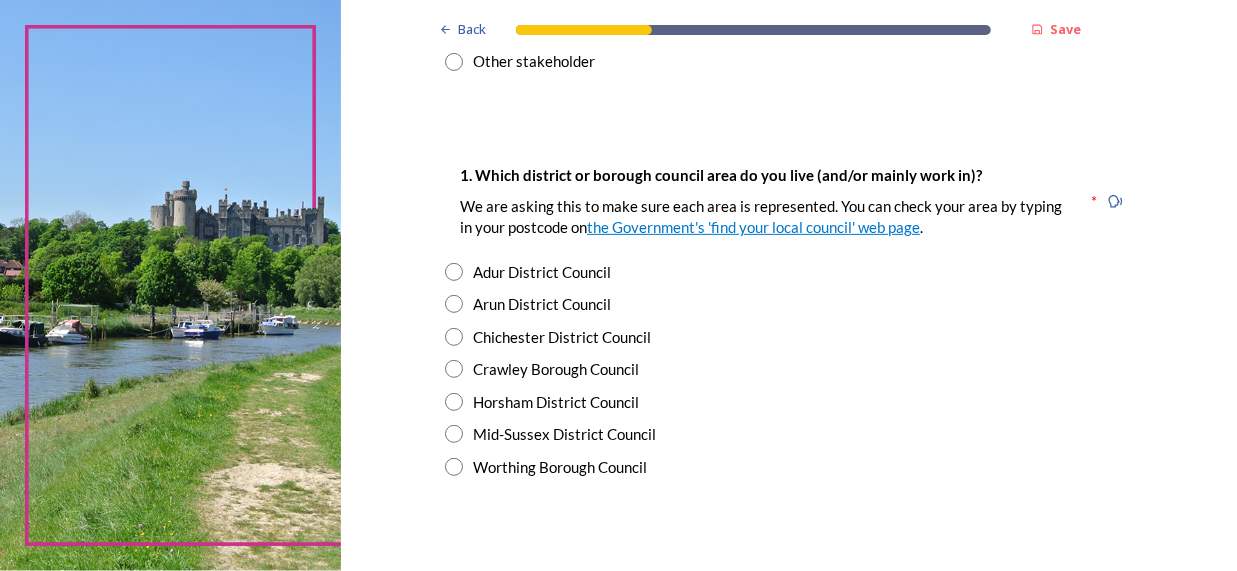click at bounding box center [454, 337] 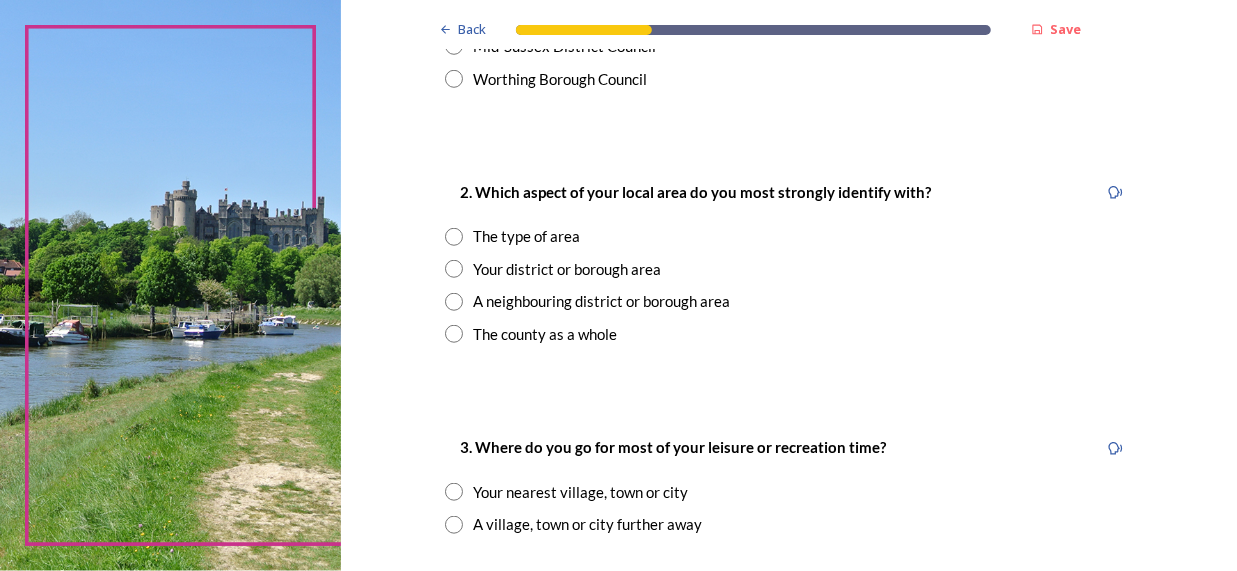 scroll, scrollTop: 768, scrollLeft: 0, axis: vertical 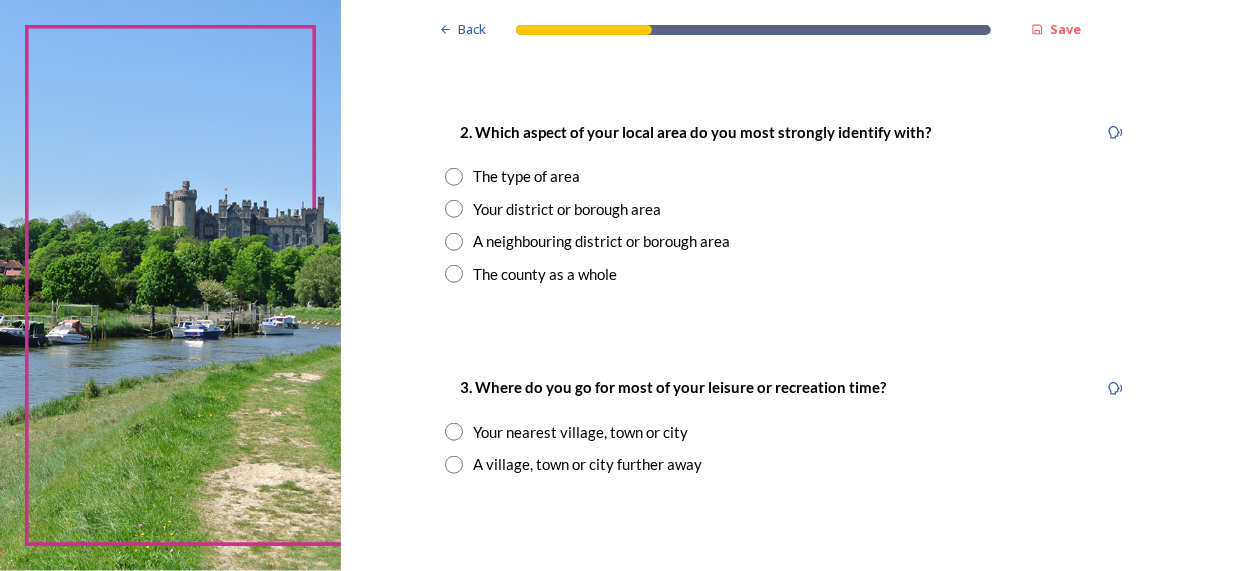 click at bounding box center [454, 209] 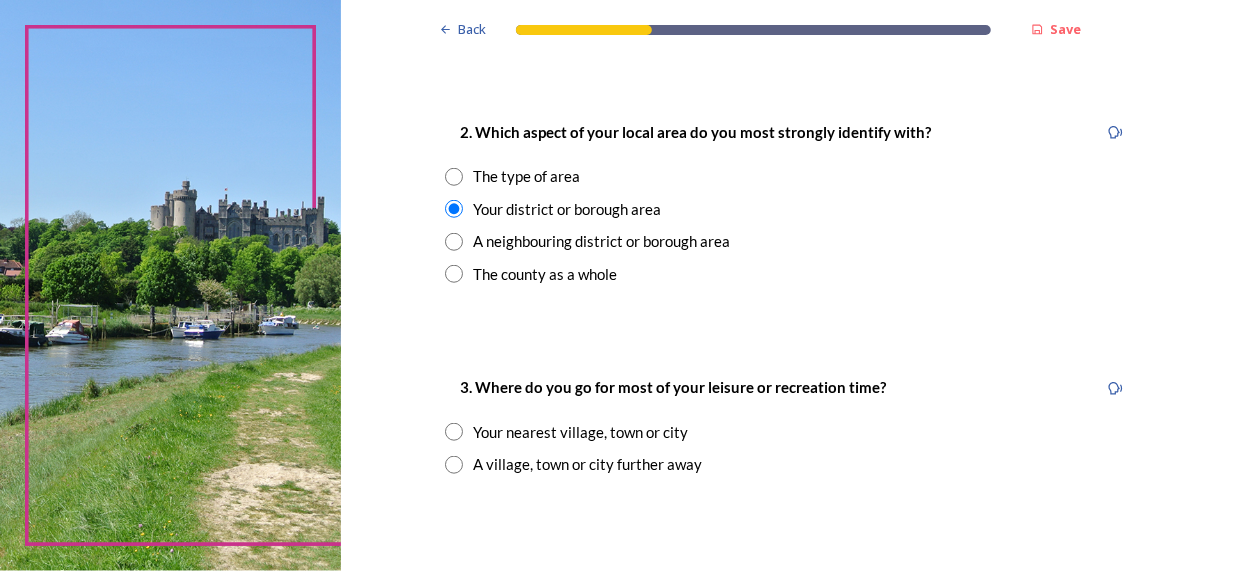 click at bounding box center [454, 432] 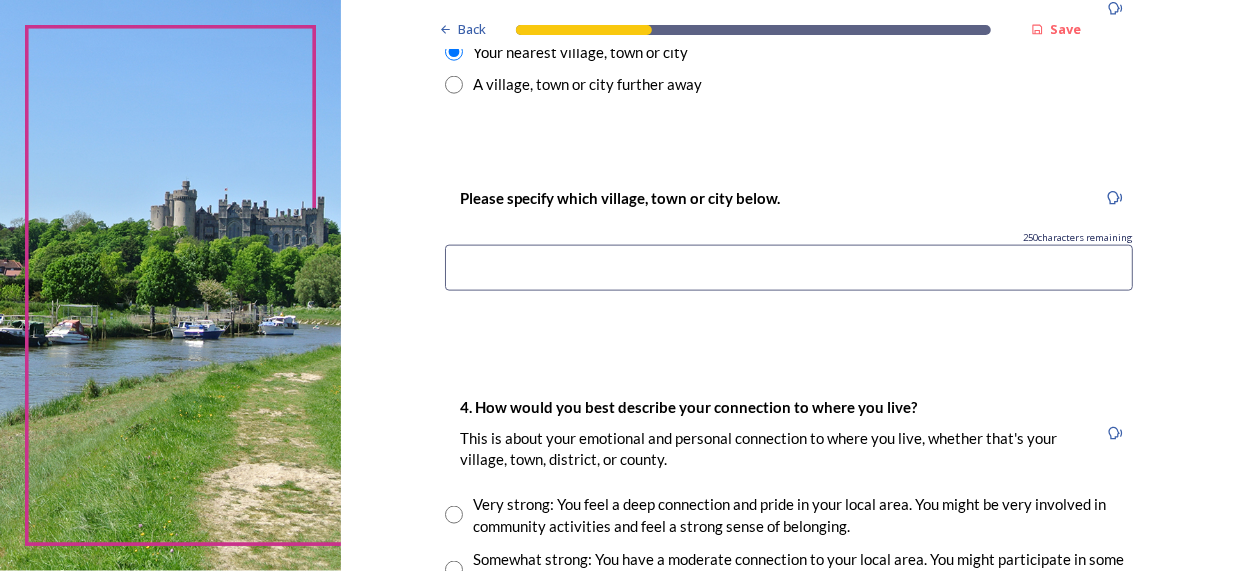 scroll, scrollTop: 1173, scrollLeft: 0, axis: vertical 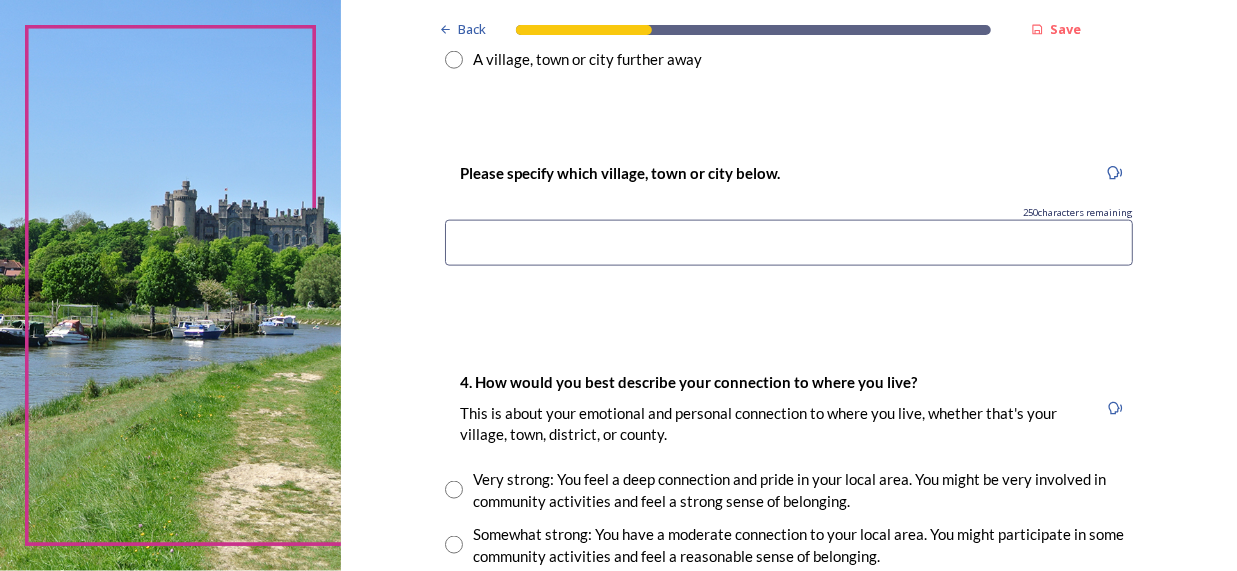 click at bounding box center [789, 243] 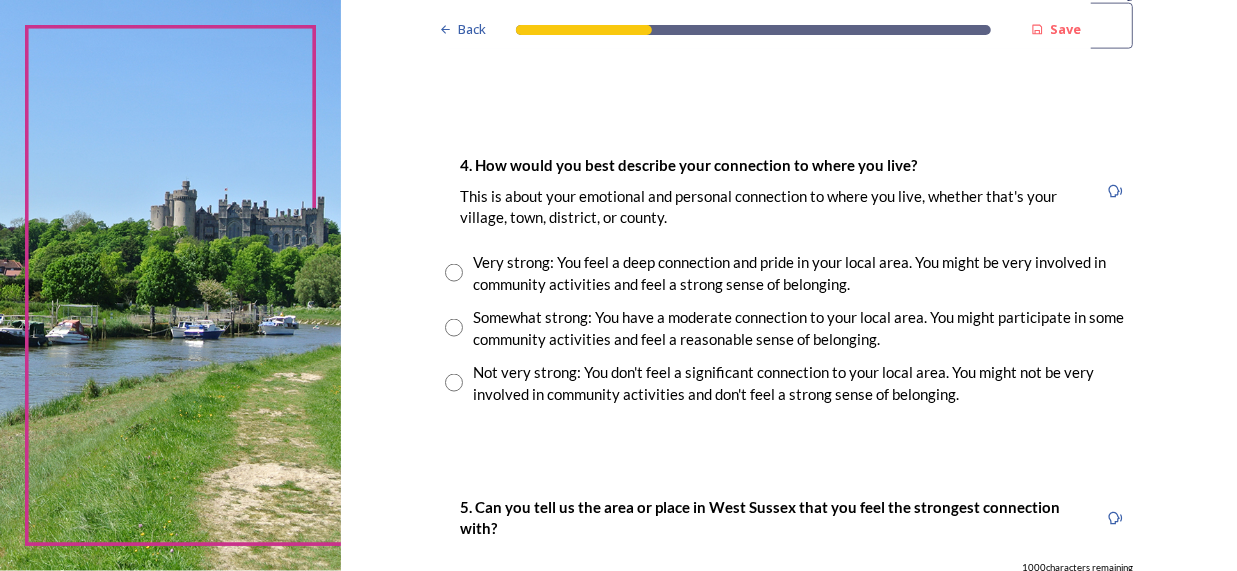 scroll, scrollTop: 1429, scrollLeft: 0, axis: vertical 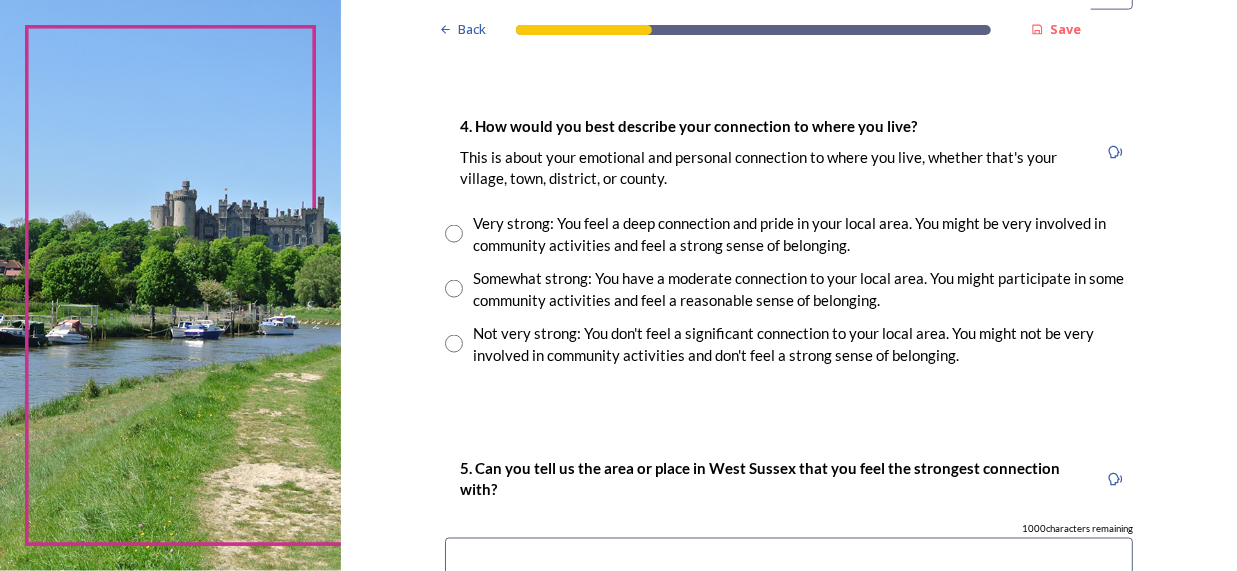type on "Chichester" 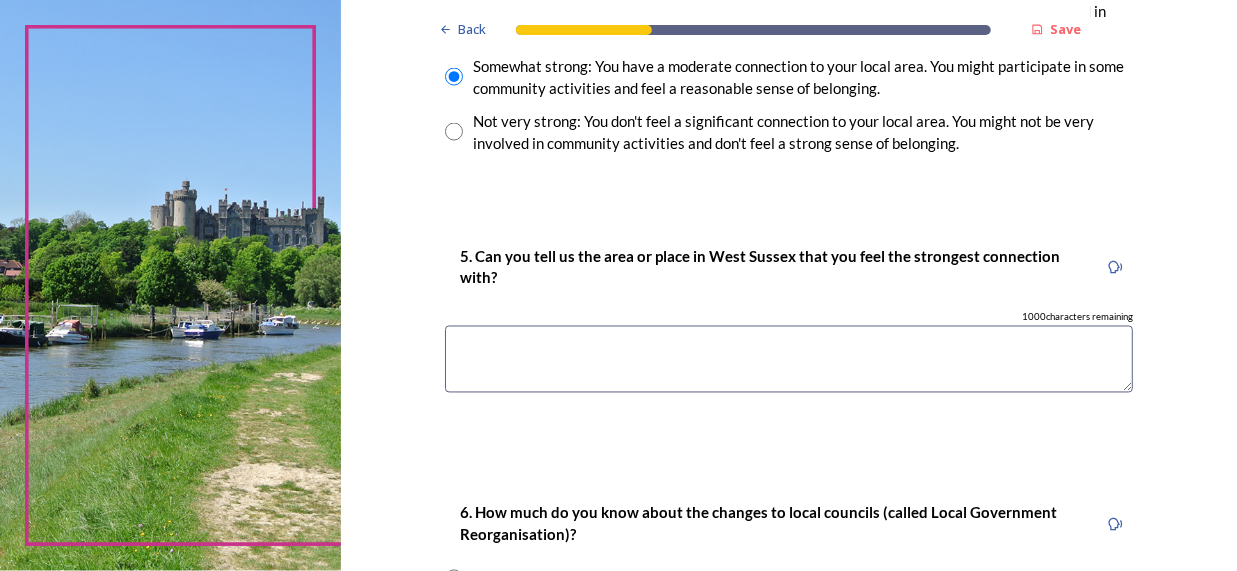 scroll, scrollTop: 1642, scrollLeft: 0, axis: vertical 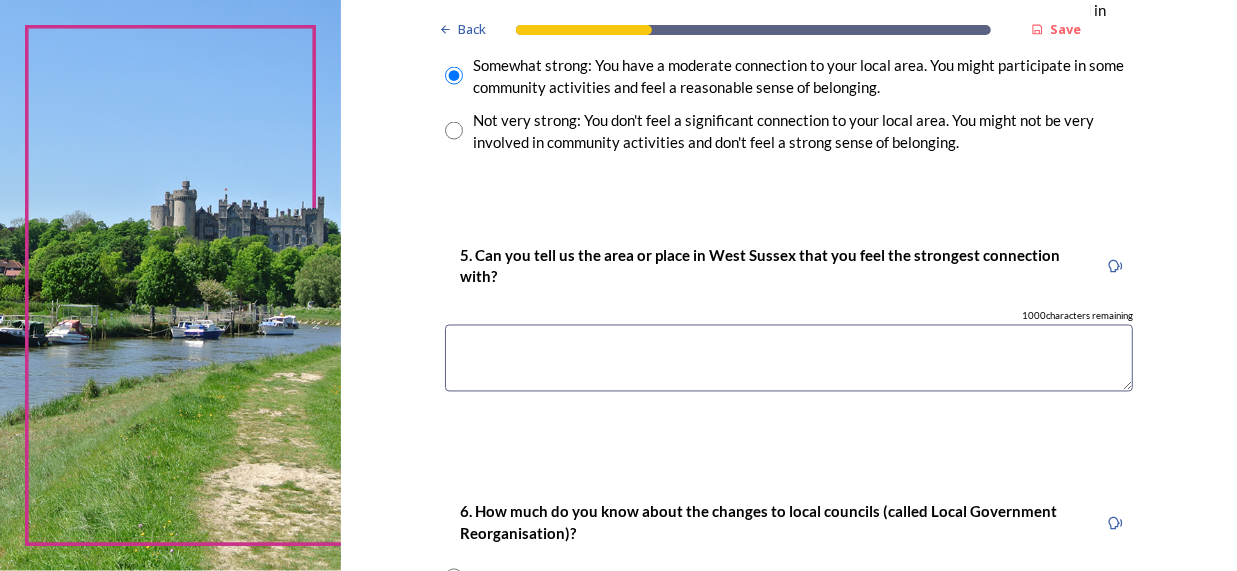 click at bounding box center (789, 358) 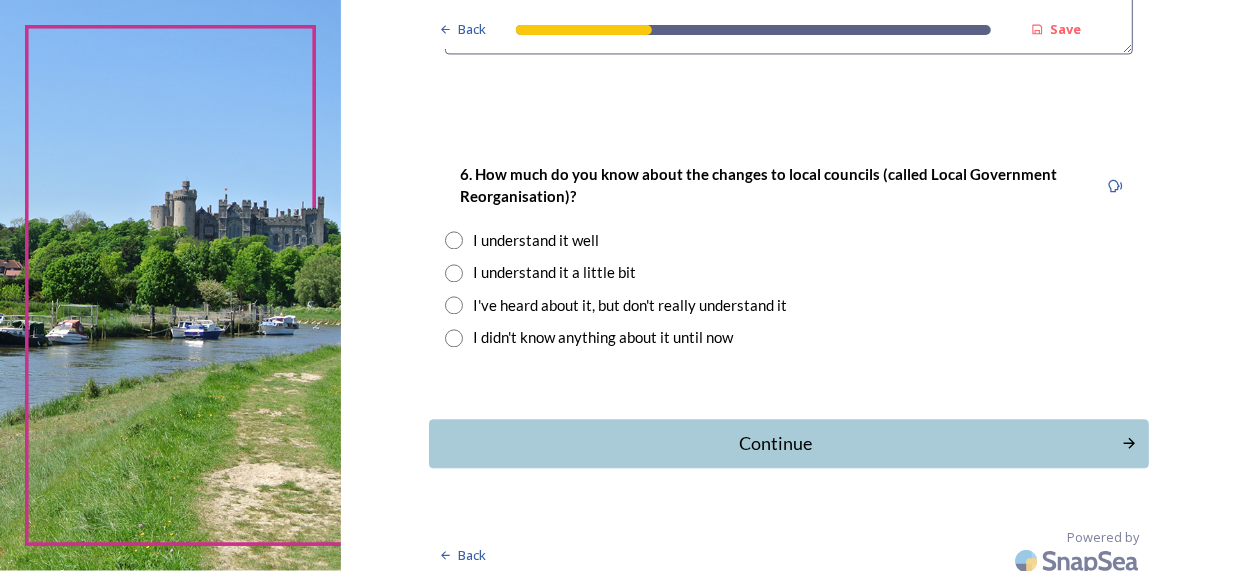 scroll, scrollTop: 1984, scrollLeft: 0, axis: vertical 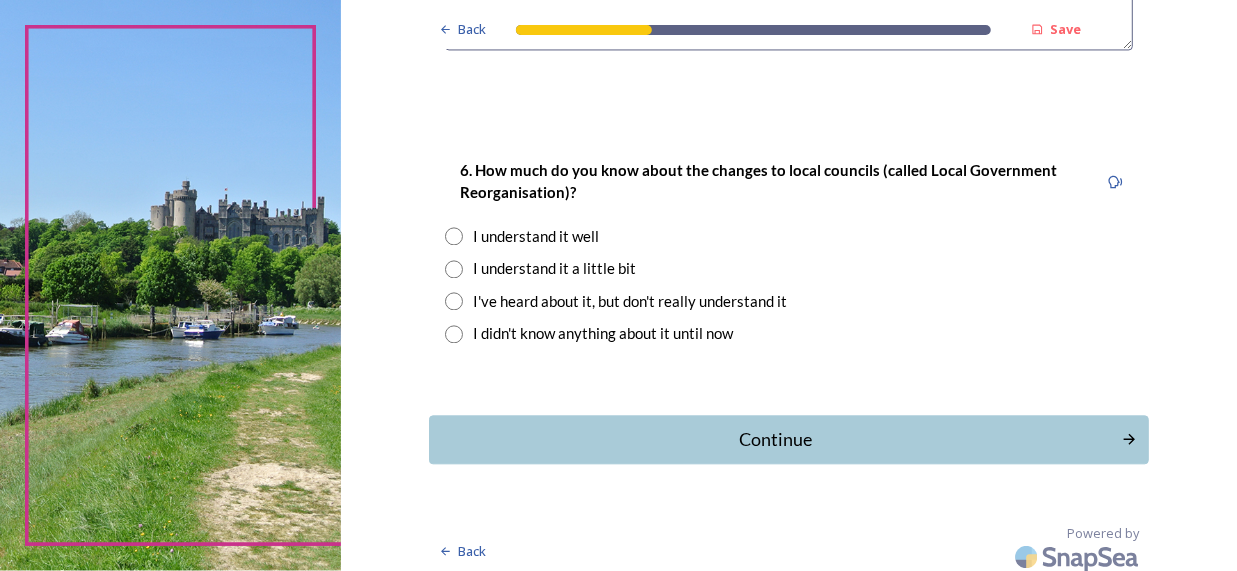 type on "[CITY]" 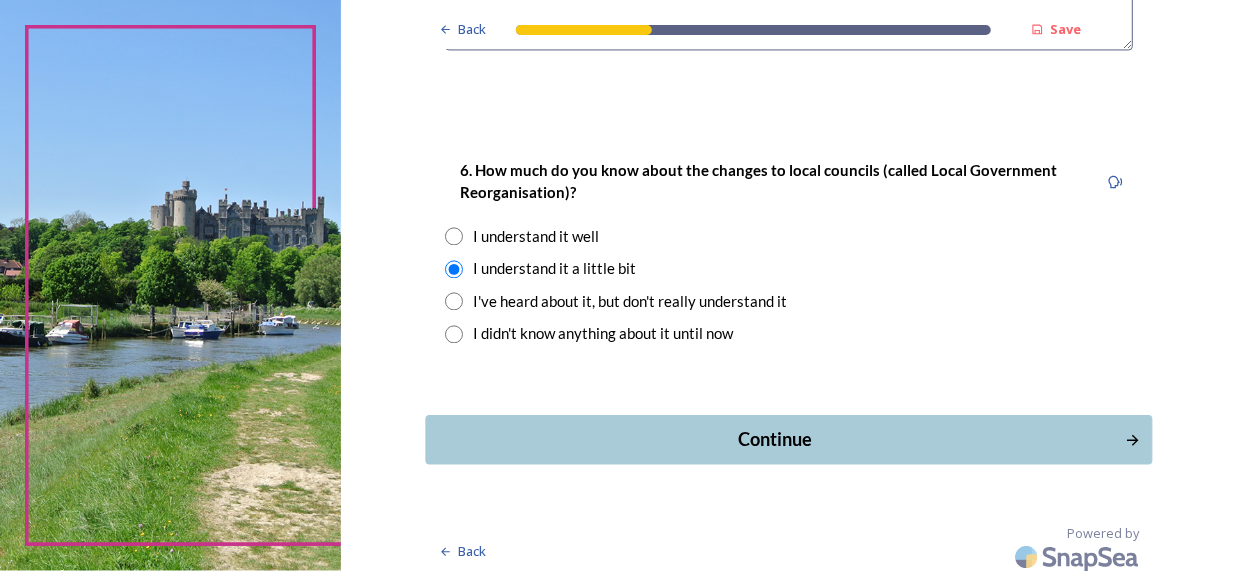 click 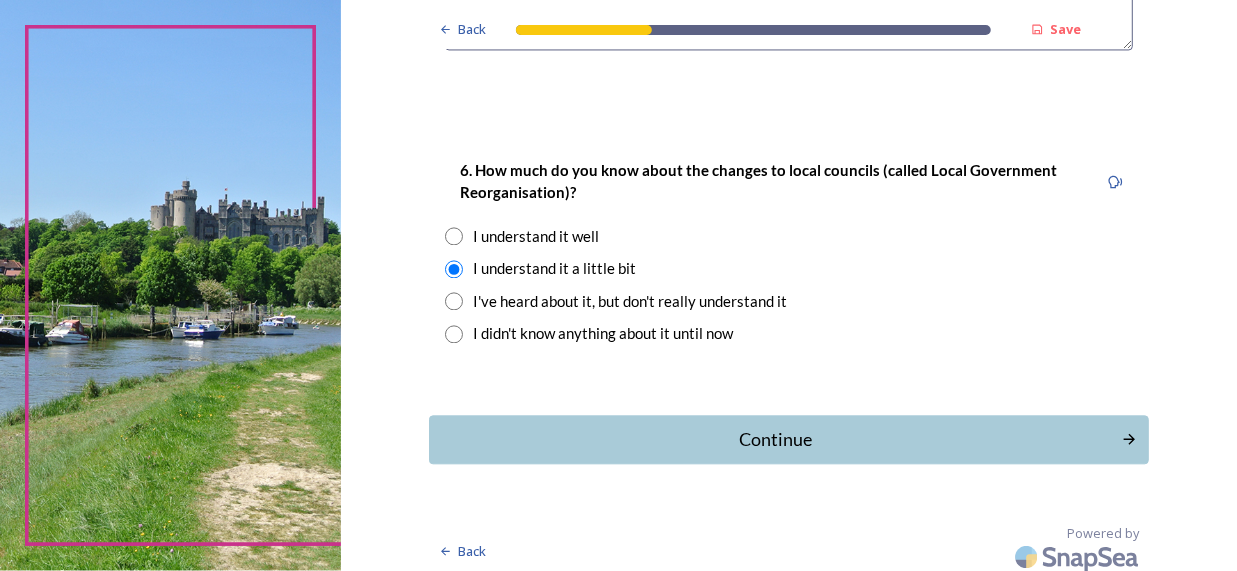scroll, scrollTop: 0, scrollLeft: 0, axis: both 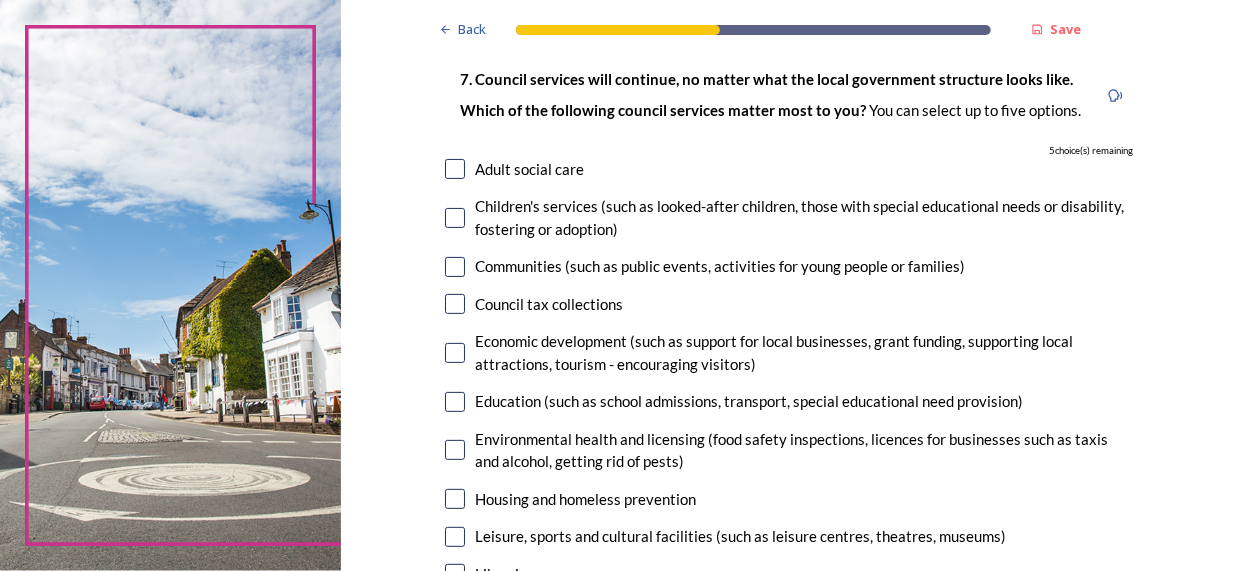 click at bounding box center (455, 304) 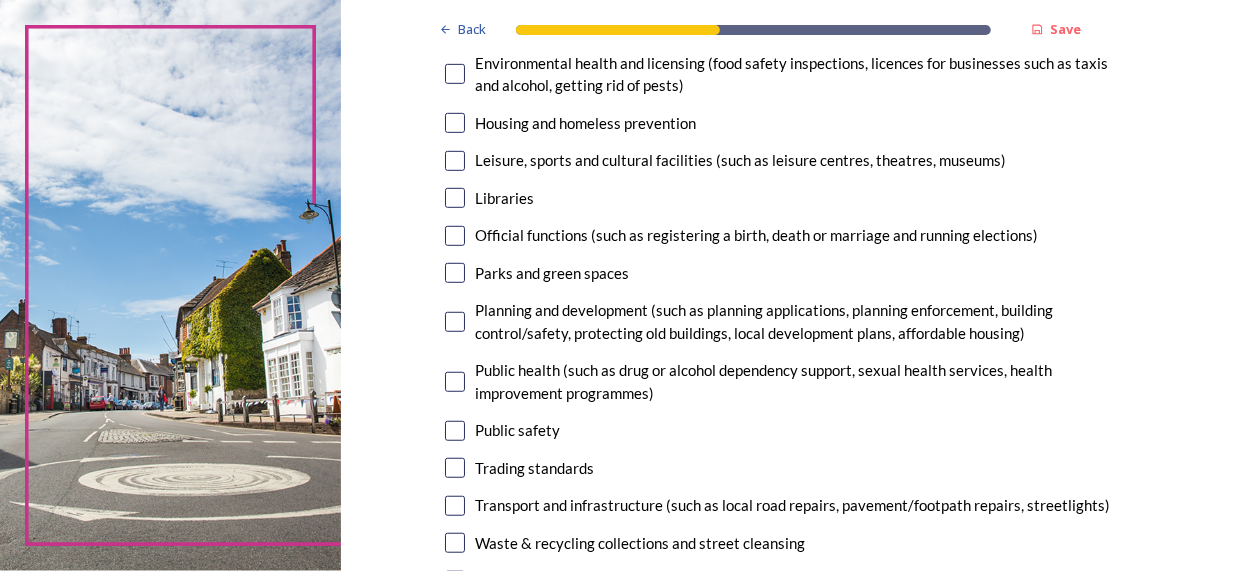 scroll, scrollTop: 512, scrollLeft: 0, axis: vertical 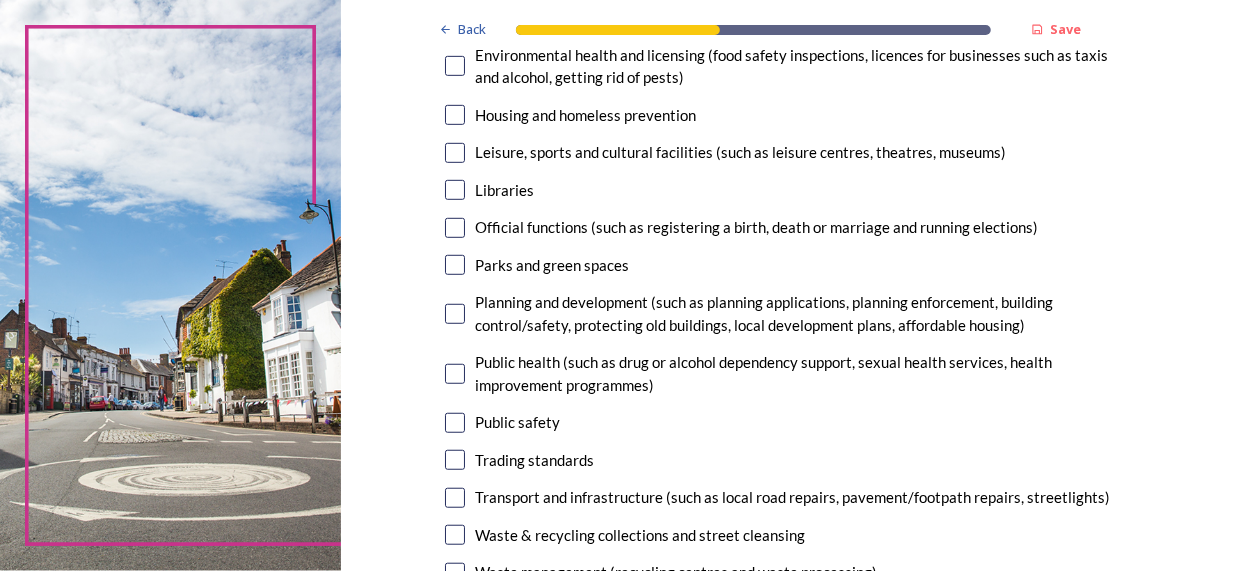click at bounding box center (455, 314) 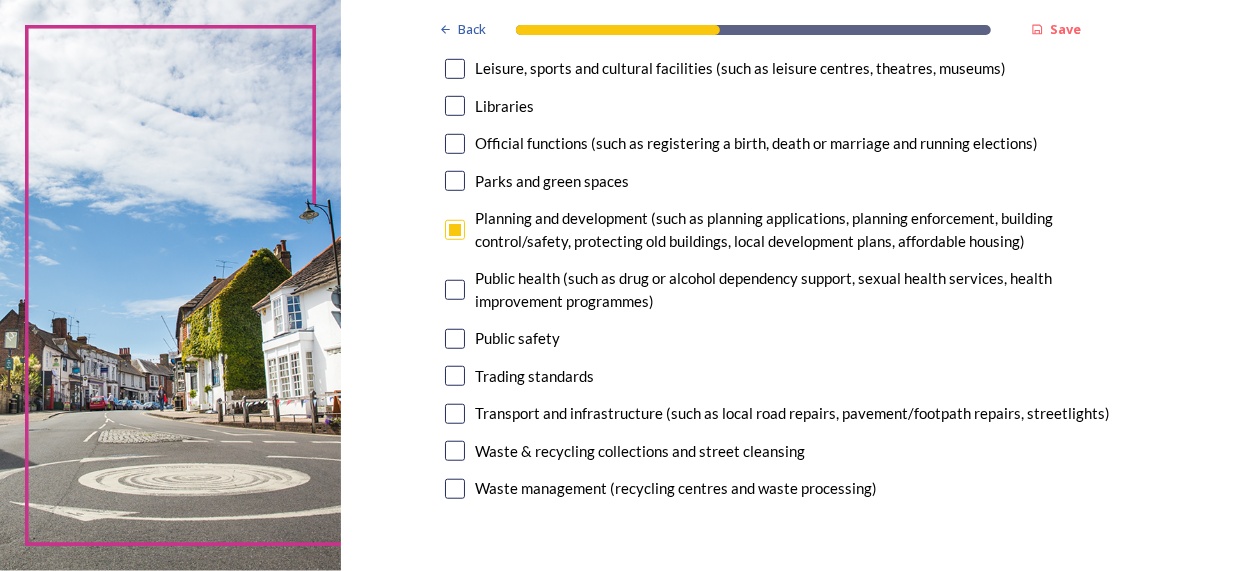 scroll, scrollTop: 597, scrollLeft: 0, axis: vertical 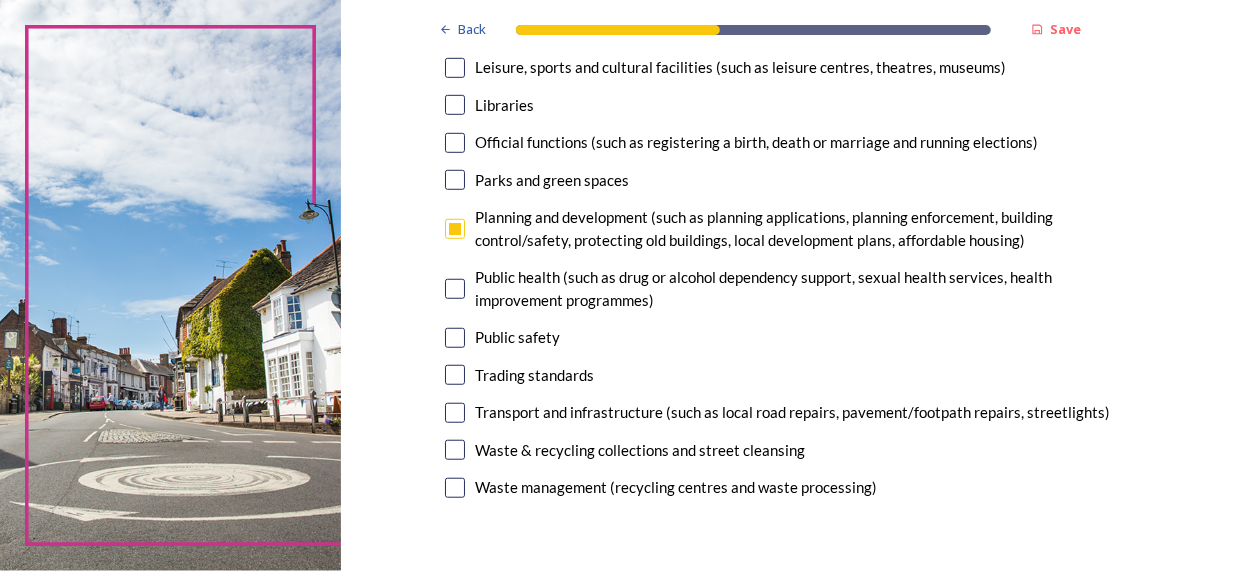 click at bounding box center (455, 180) 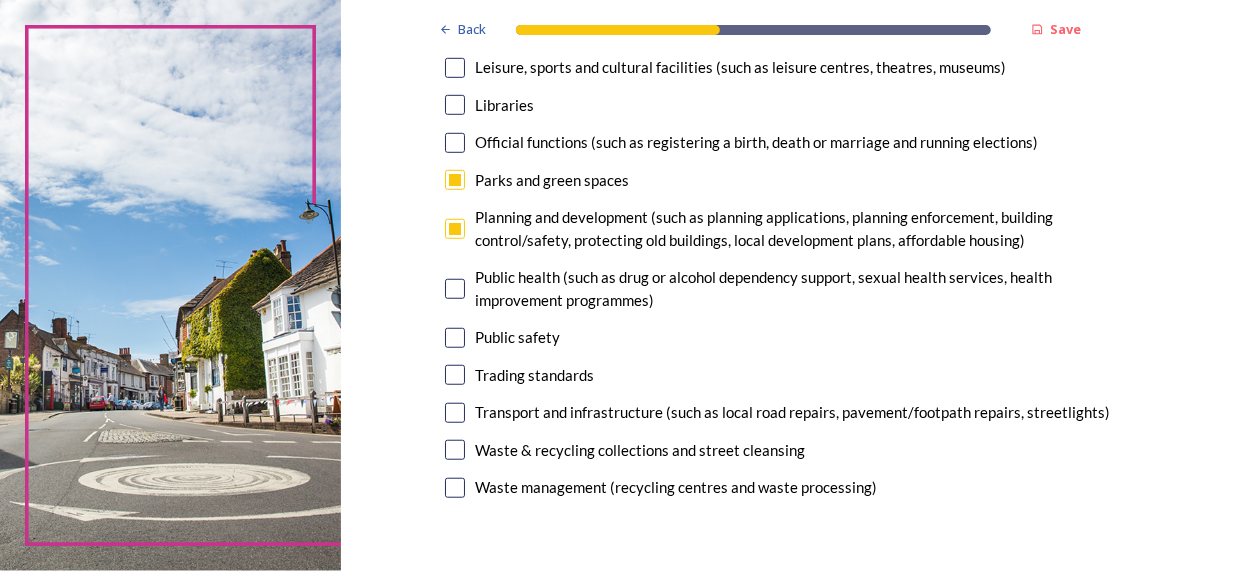 click at bounding box center [455, 338] 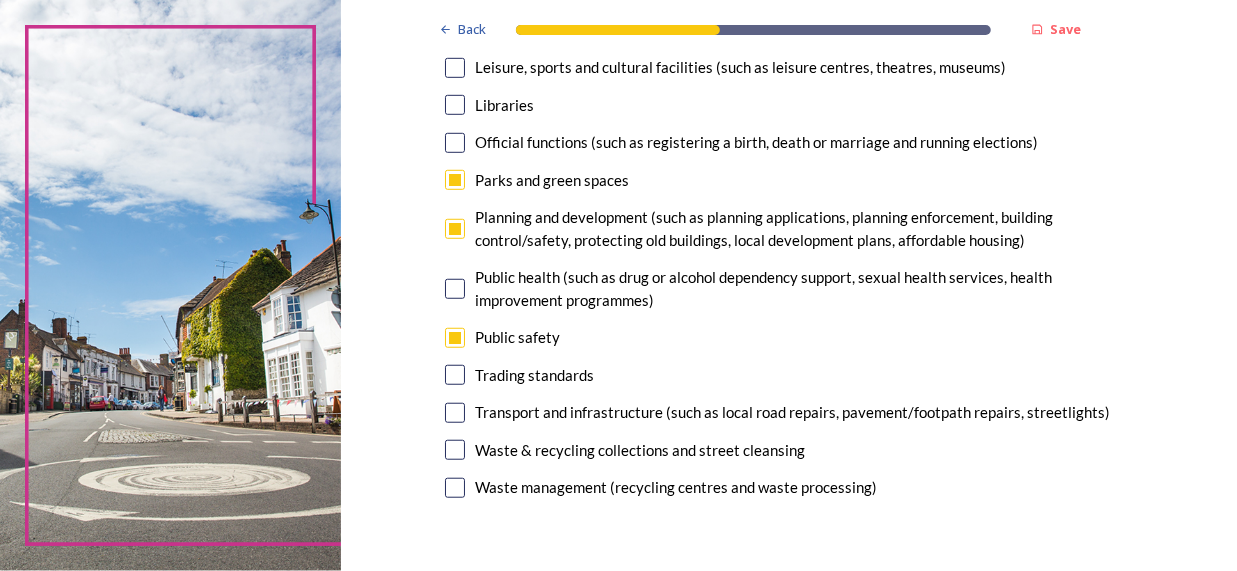 click at bounding box center [455, 450] 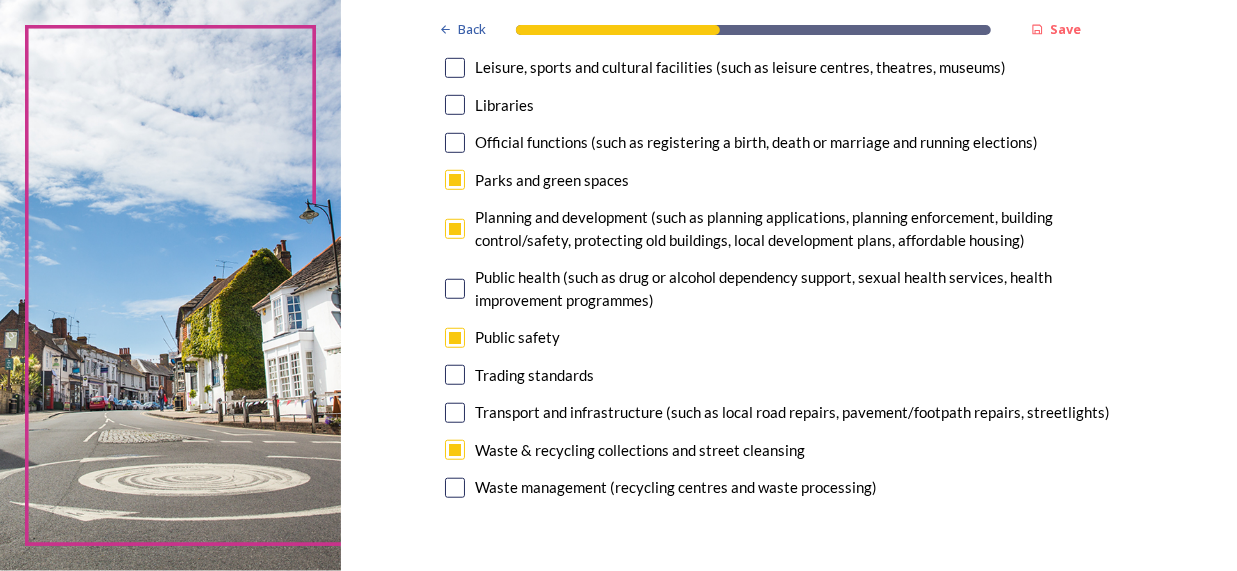 click at bounding box center (455, 488) 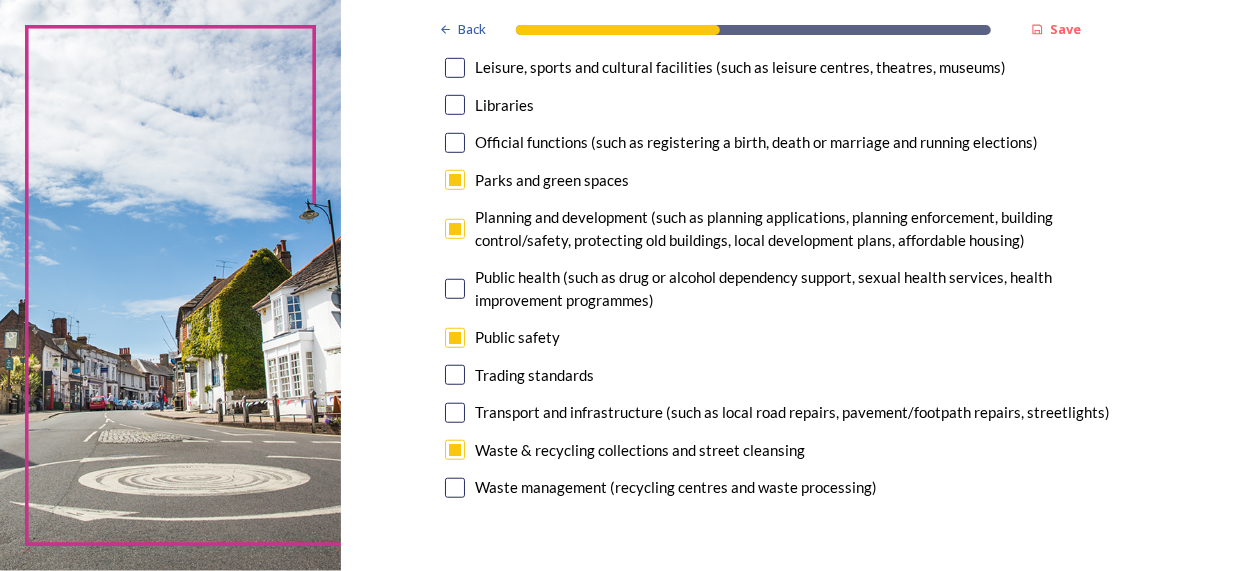 click at bounding box center (455, 229) 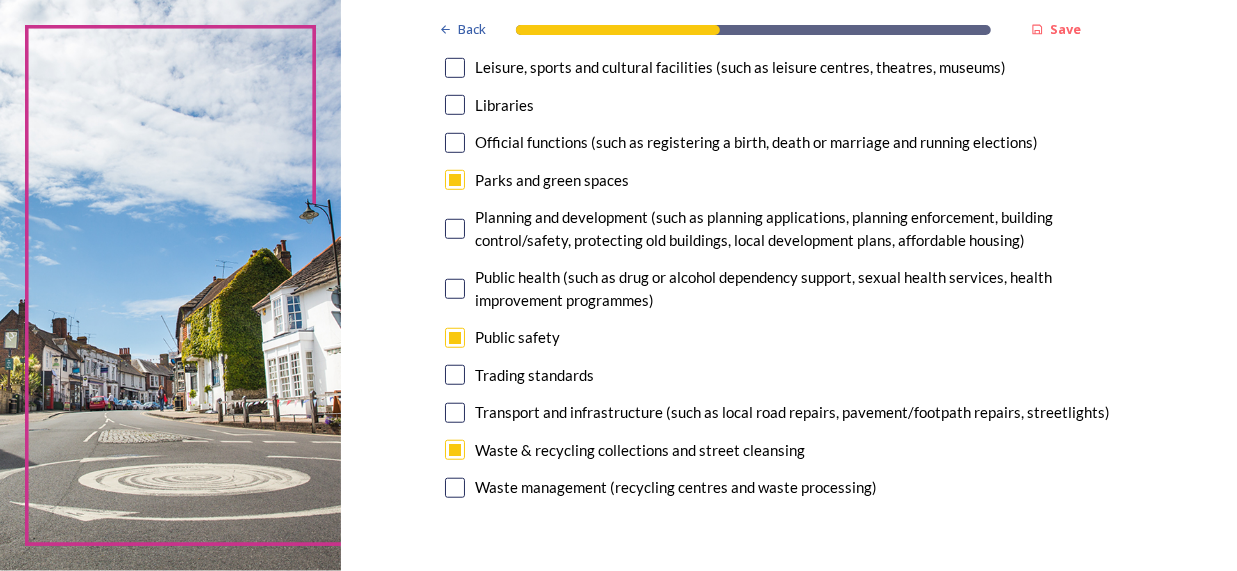 click at bounding box center (455, 488) 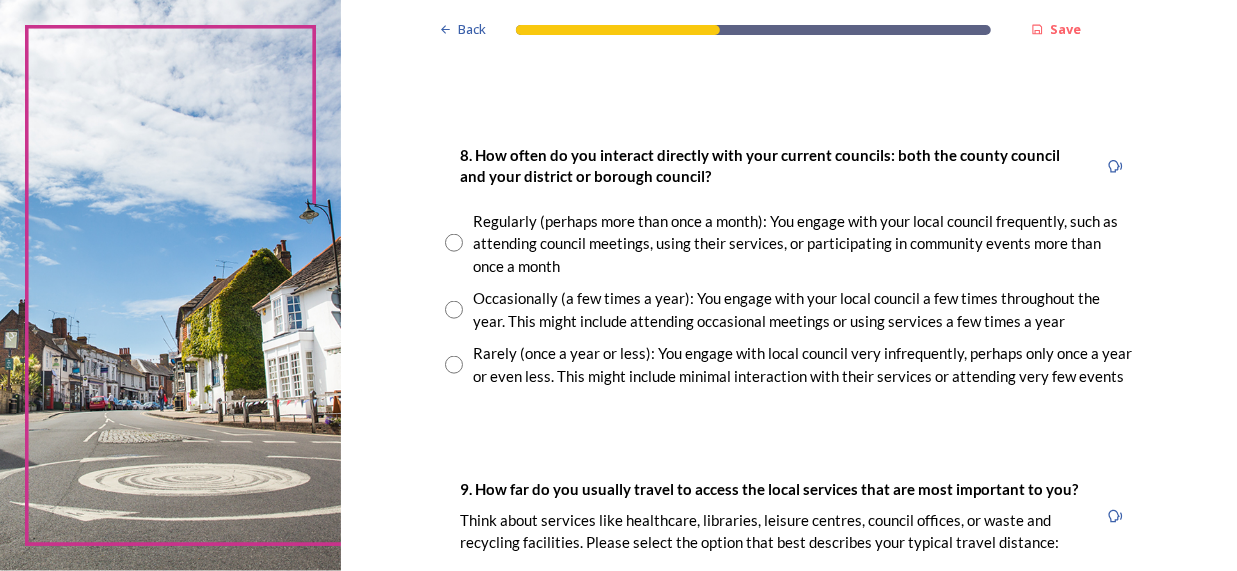 scroll, scrollTop: 1066, scrollLeft: 0, axis: vertical 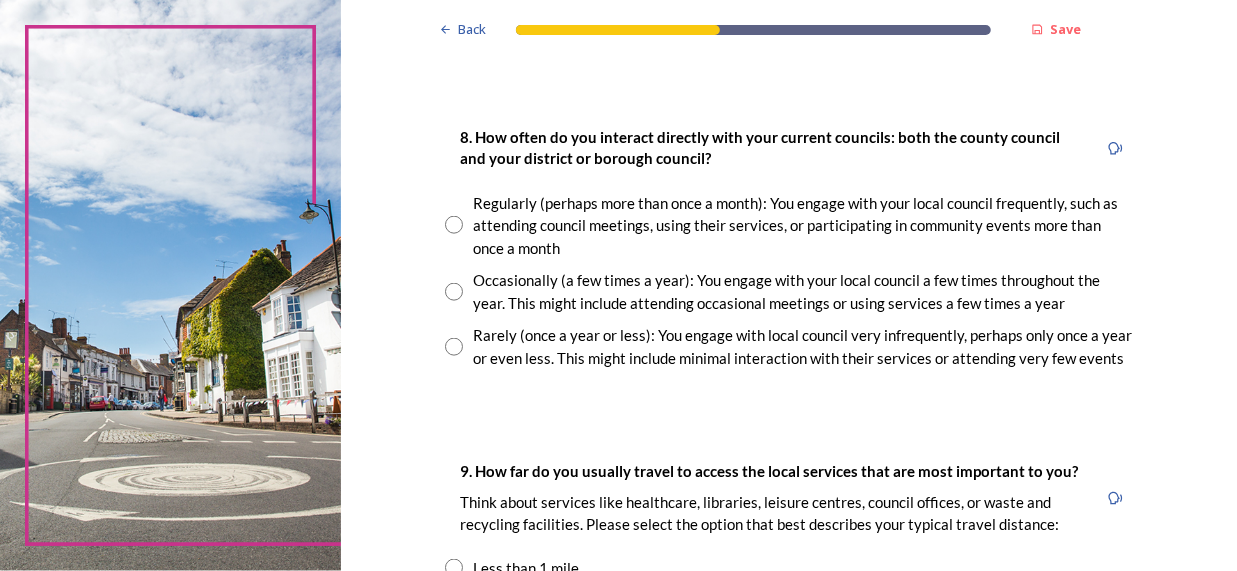 click at bounding box center [454, 347] 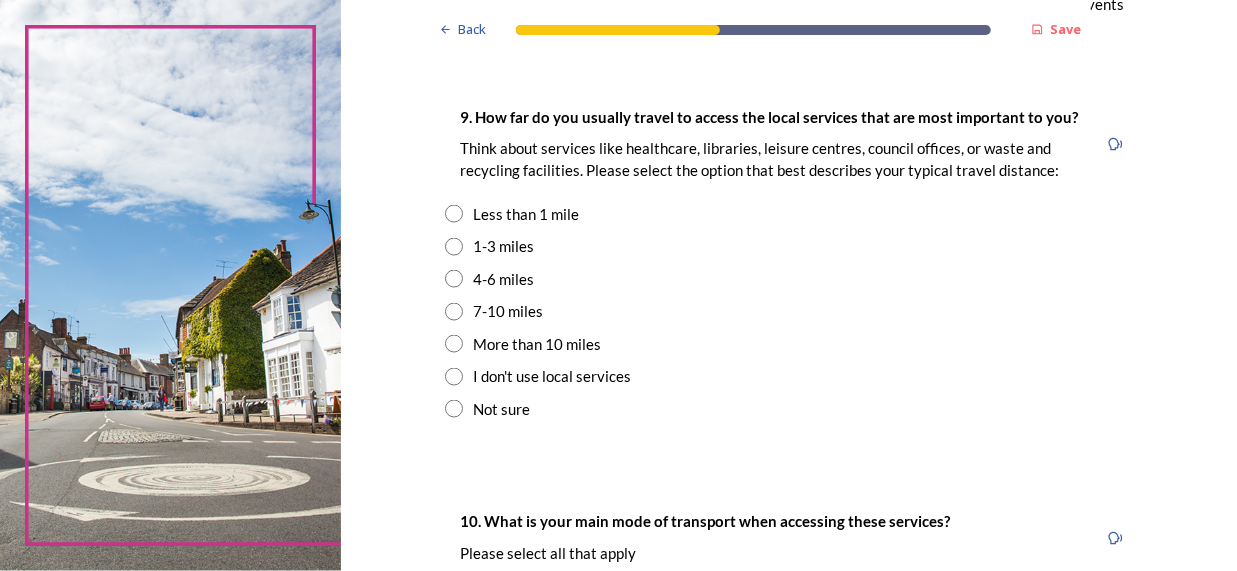 scroll, scrollTop: 1429, scrollLeft: 0, axis: vertical 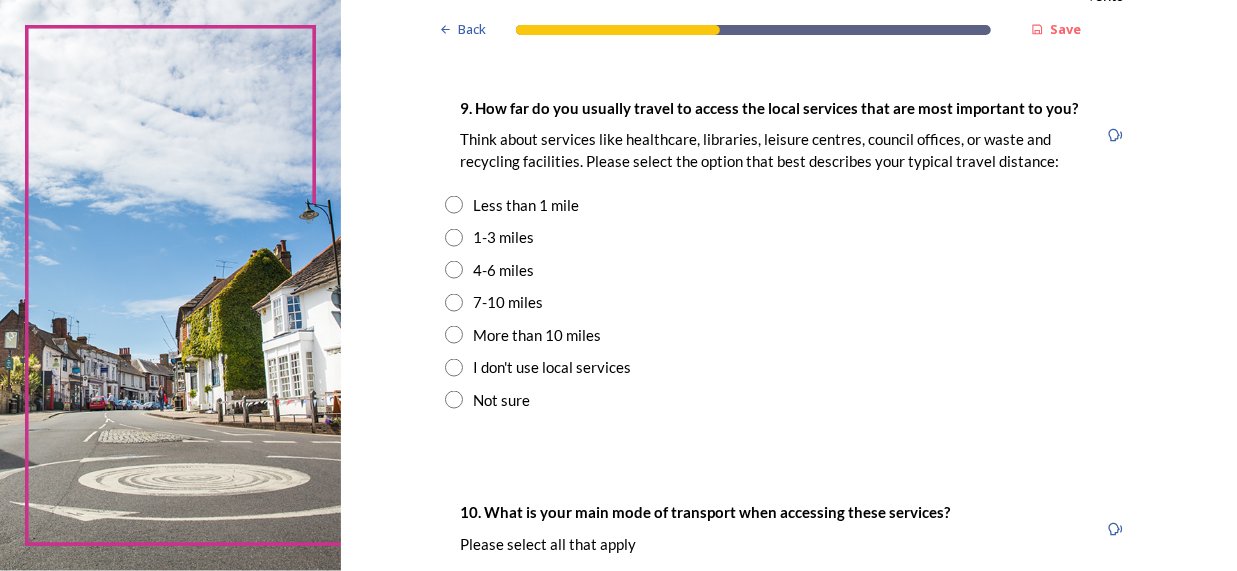 click at bounding box center (454, 303) 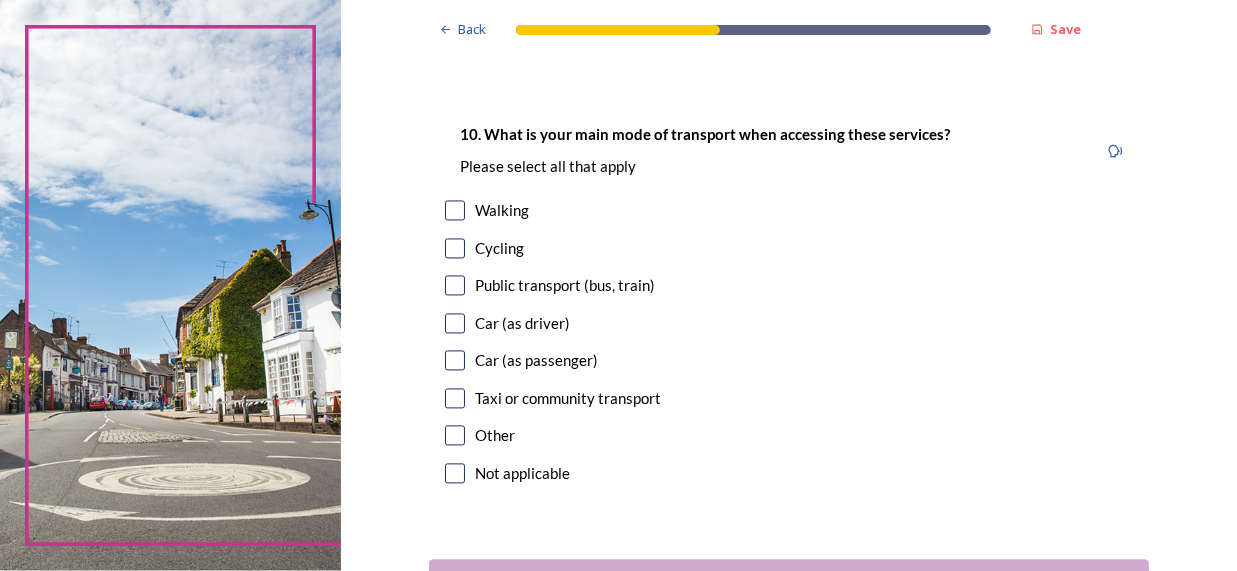 drag, startPoint x: 1231, startPoint y: 565, endPoint x: 1219, endPoint y: 564, distance: 12.0415945 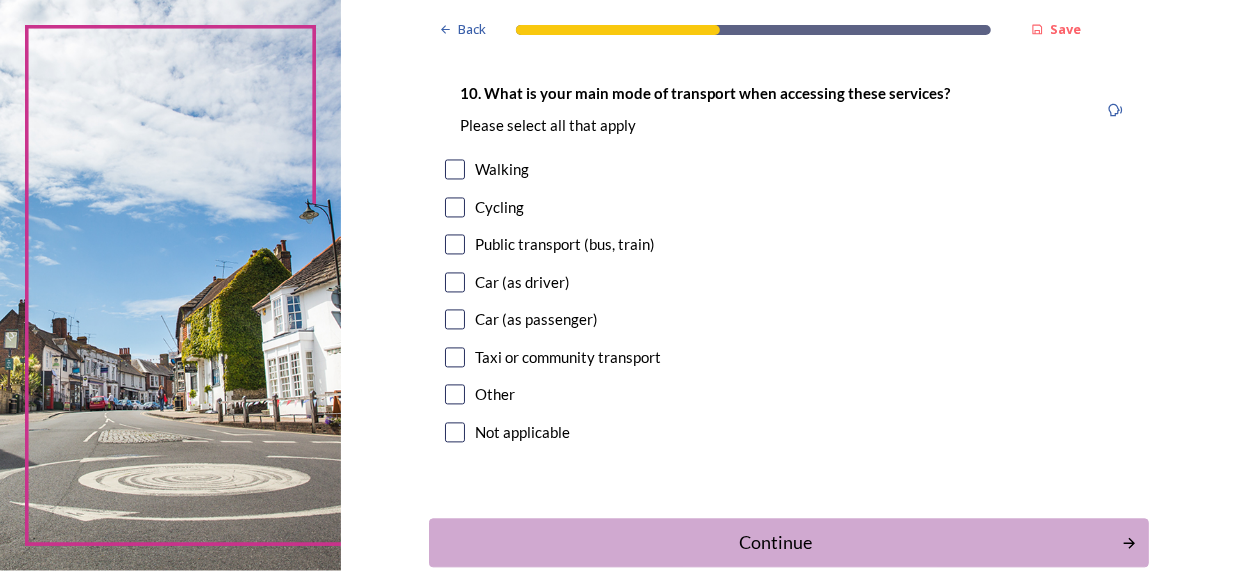 scroll, scrollTop: 1877, scrollLeft: 0, axis: vertical 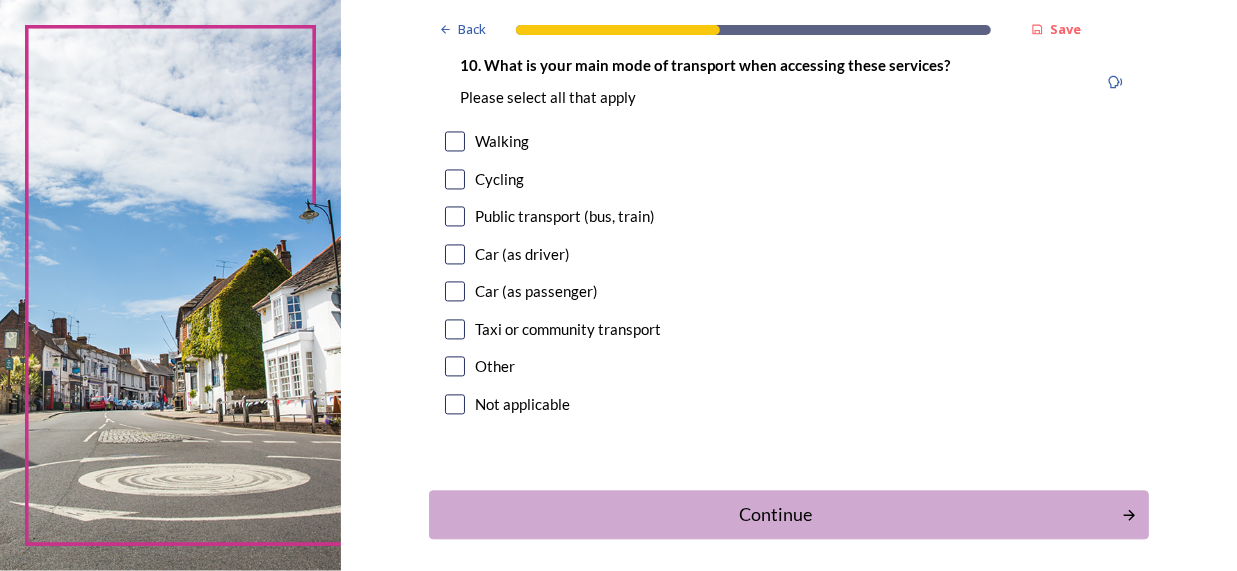 click at bounding box center (455, 254) 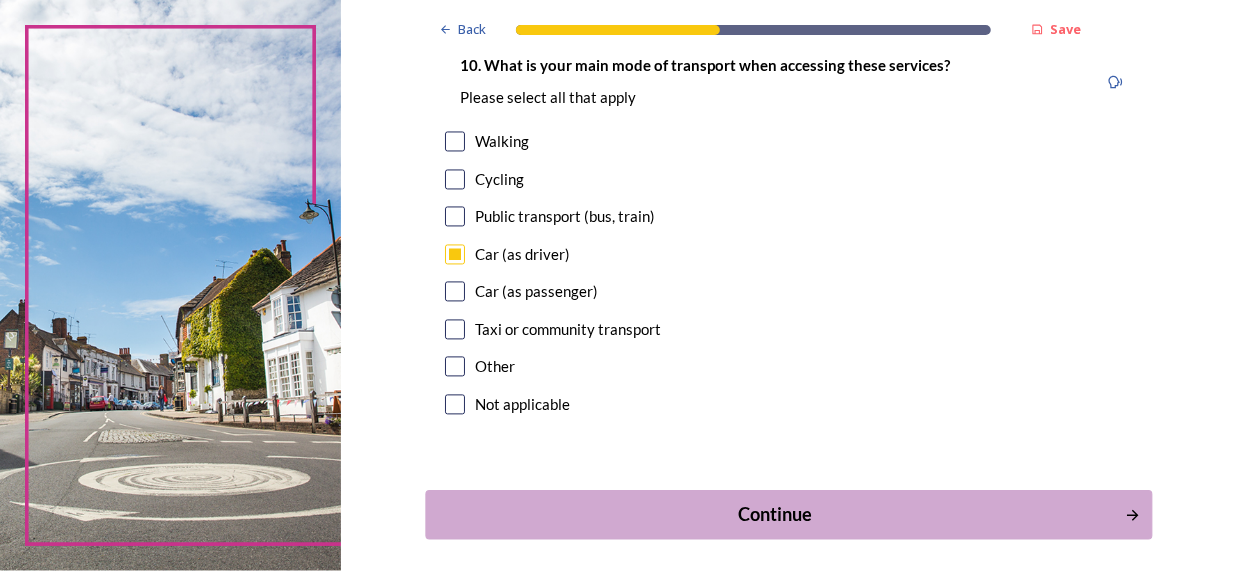 click on "Continue" at bounding box center [788, 514] 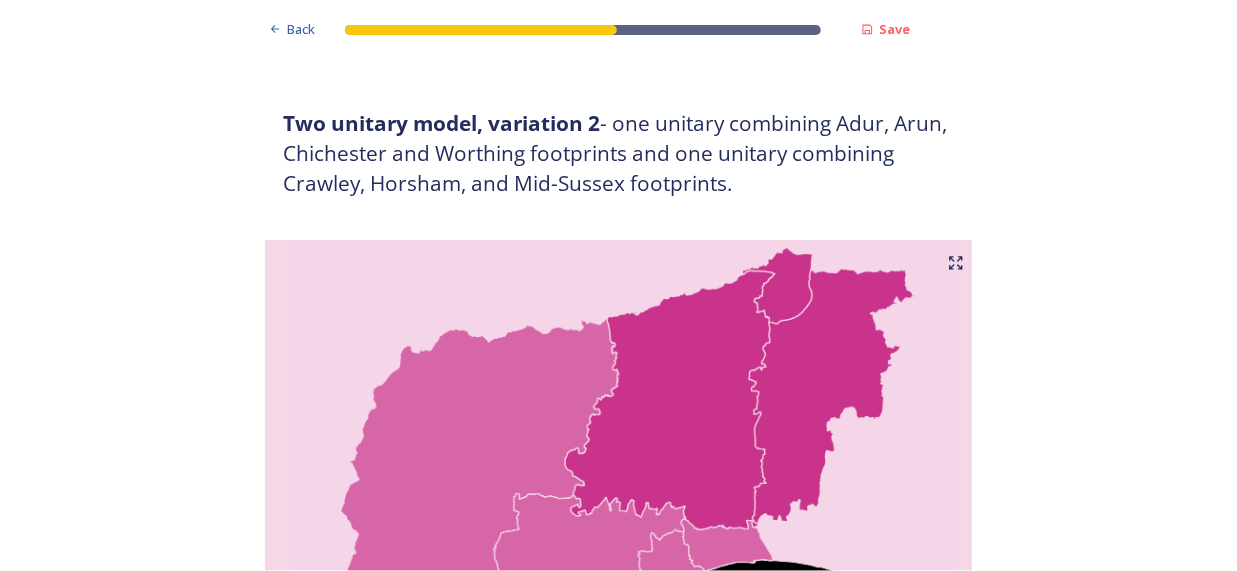 scroll, scrollTop: 1882, scrollLeft: 0, axis: vertical 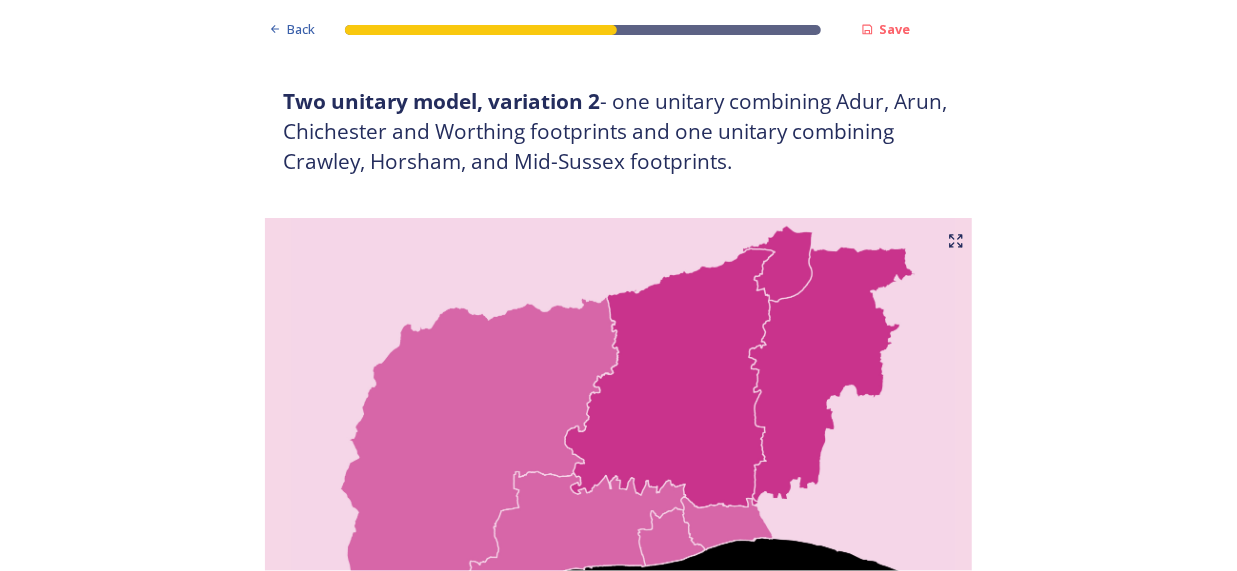 click on "As explained on our Shaping West Sussex hub , Local Government Reorganisation for West Sussex means that the county, district and borough councils will be replaced with one, or more than one, single-tier council (referred to as a unitary council) to deliver all your services. Options currently being explored within West Sussex are detailed on our hub , but map visuals can be found below. A single county unitary , bringing the County Council and all seven District and Borough Councils services together to form a new unitary council for West Sussex. Single unitary model (You can enlarge this map by clicking on the square expand icon in the top right of the image) Two unitary option, variation 1 - one unitary combining Arun, Chichester and Worthing footprints and one unitary combining Adur, Crawley, Horsham, and Mid-Sussex footprints. Two unitary model variation 1 (You can enlarge this map by clicking on the square expand icon in the top right of the image) * Other 5" at bounding box center [618, 1210] 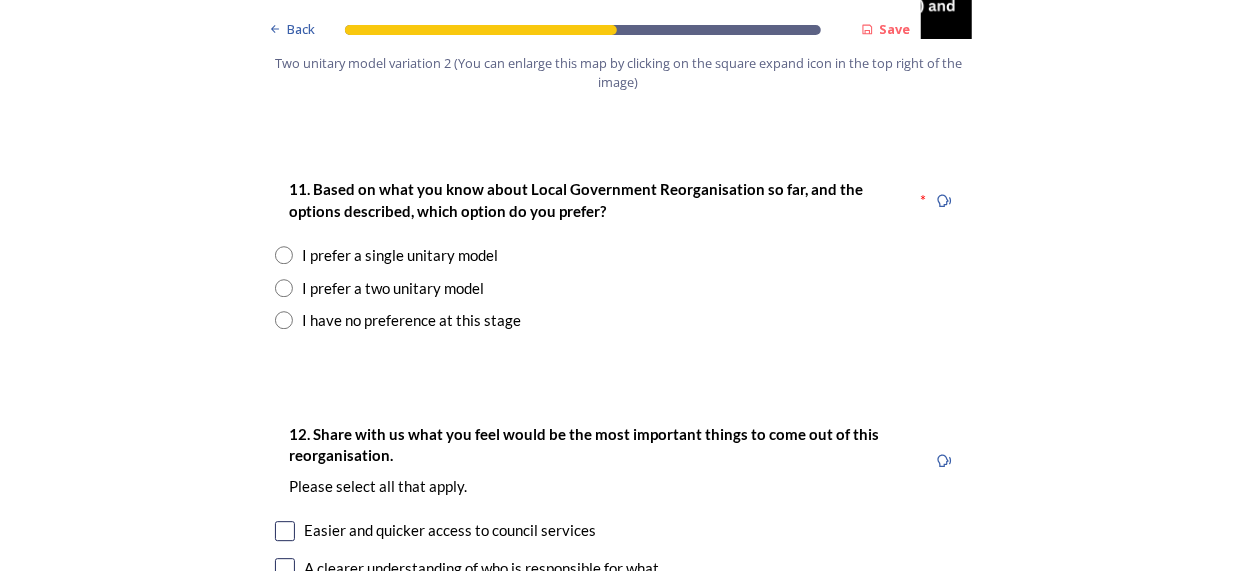 scroll, scrollTop: 2586, scrollLeft: 0, axis: vertical 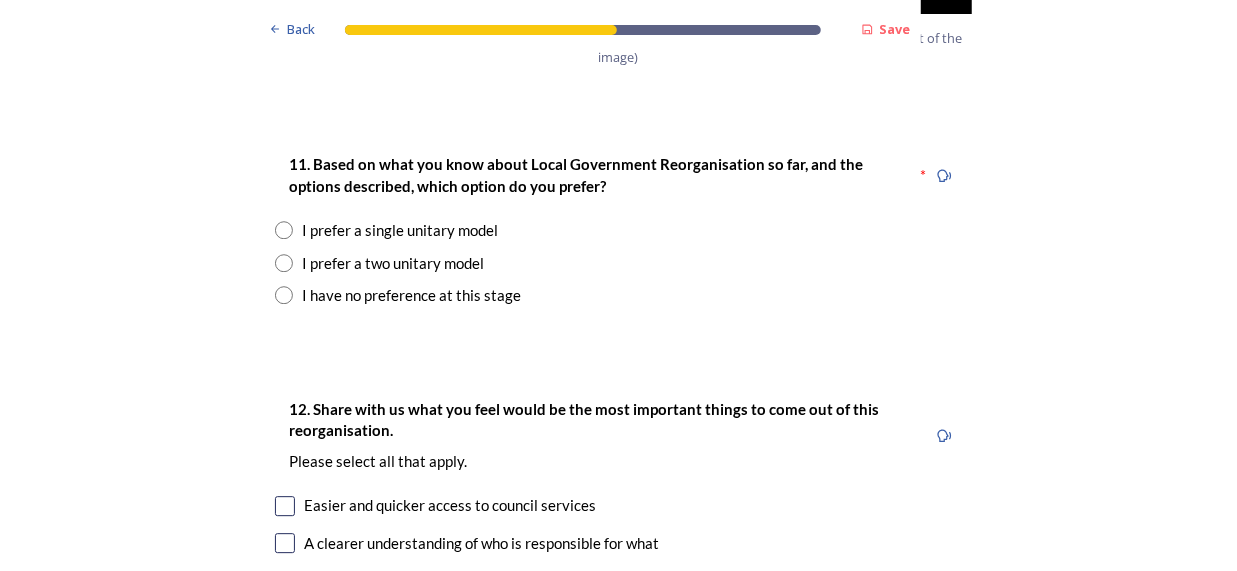 click at bounding box center (284, 263) 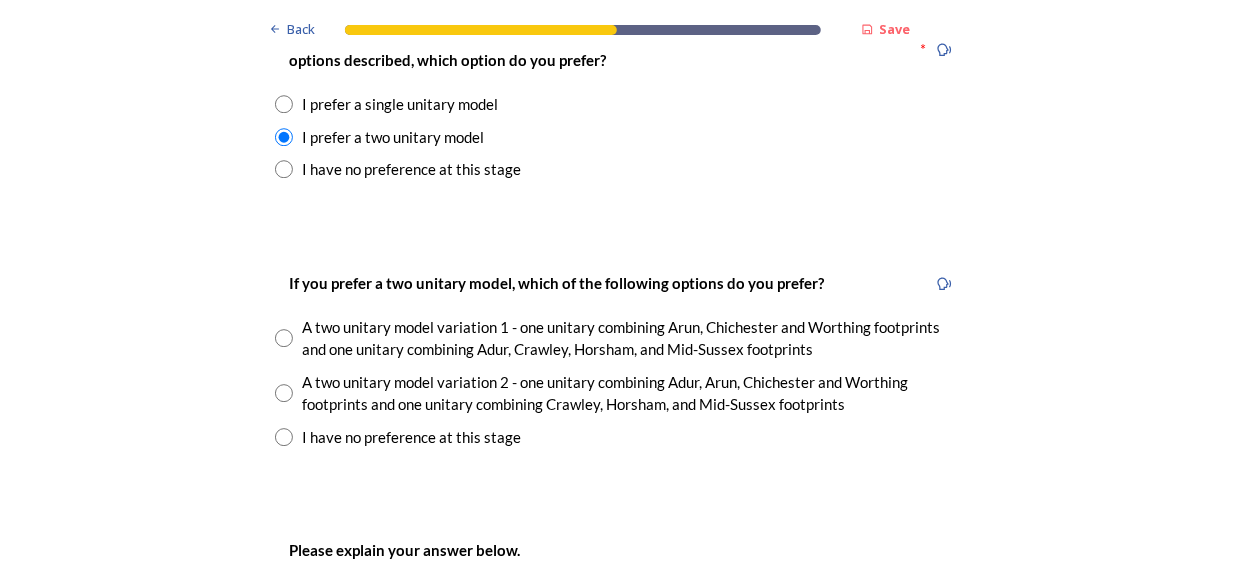 scroll, scrollTop: 2756, scrollLeft: 0, axis: vertical 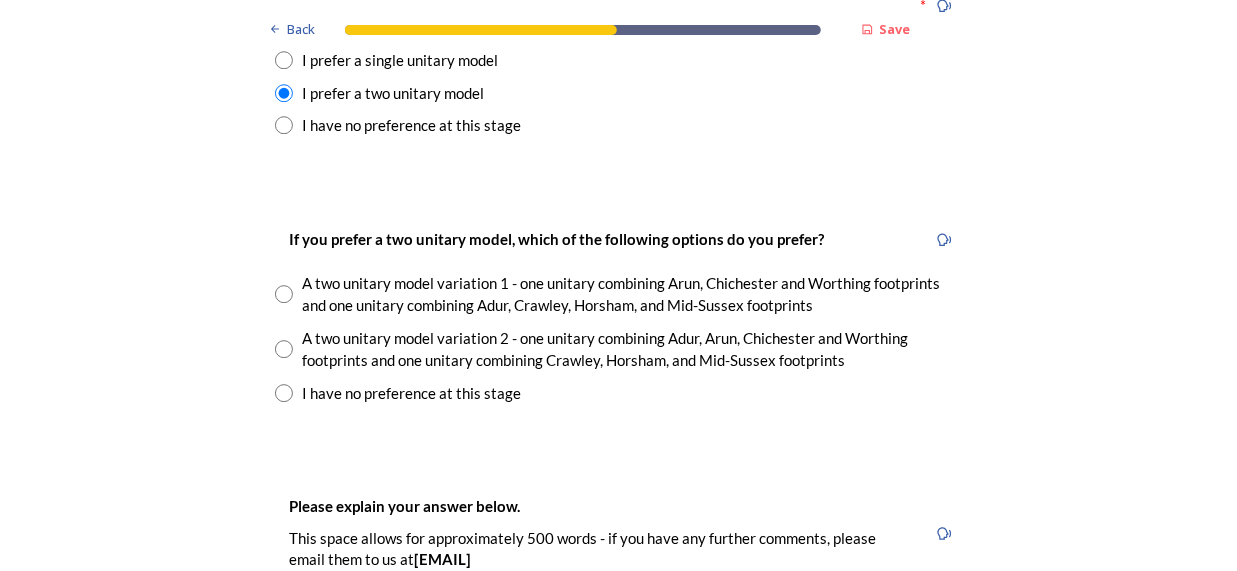 click at bounding box center (284, 294) 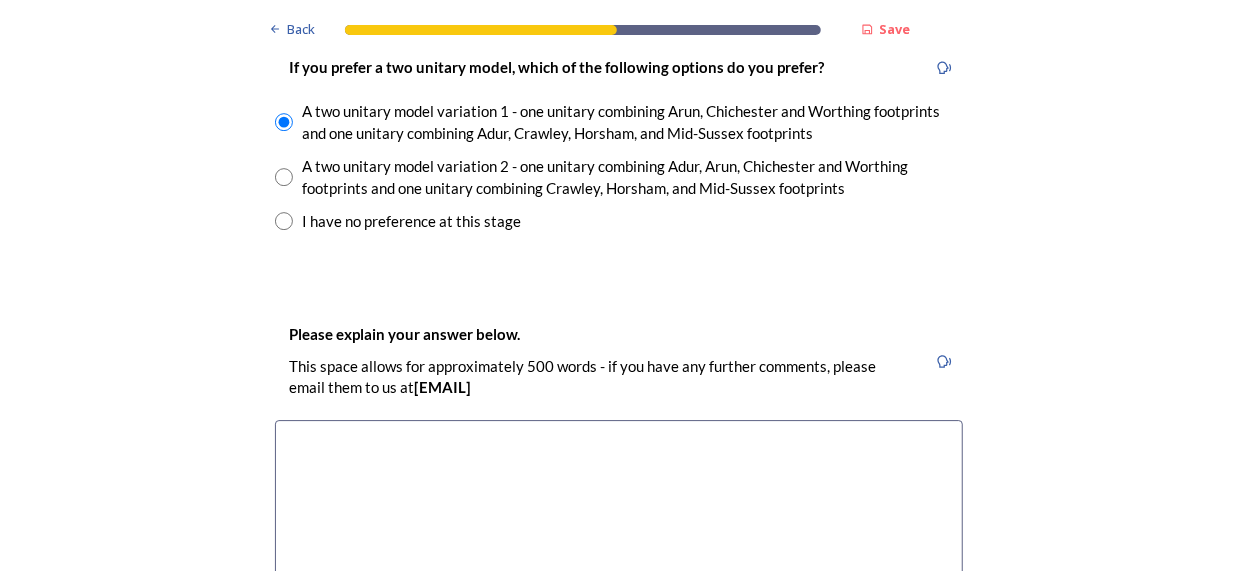 scroll, scrollTop: 2970, scrollLeft: 0, axis: vertical 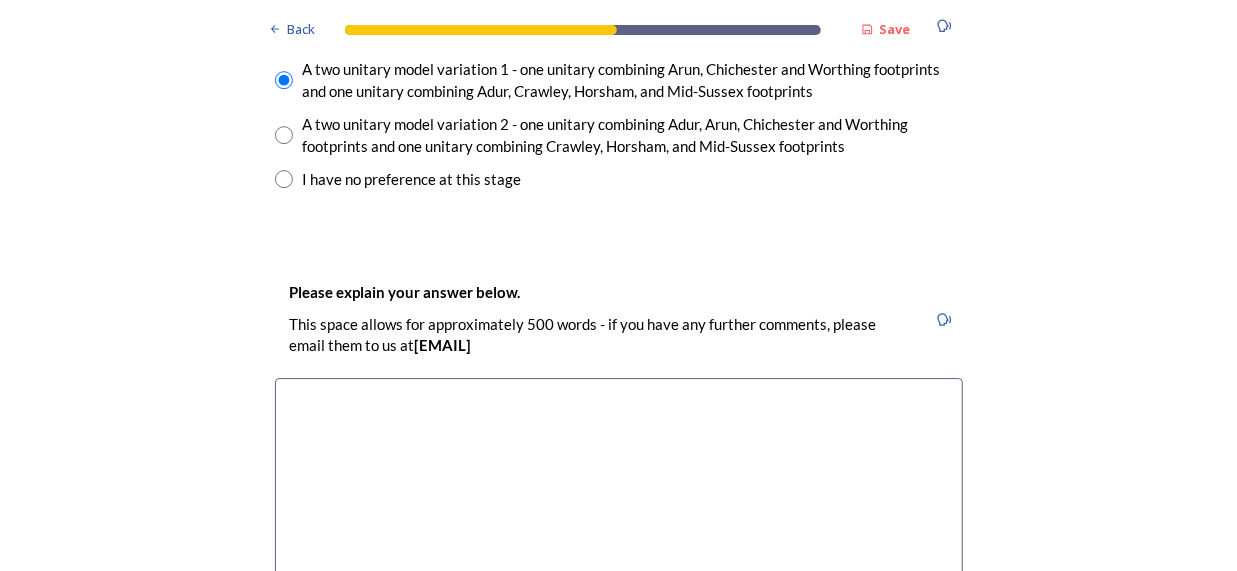 click at bounding box center (619, 490) 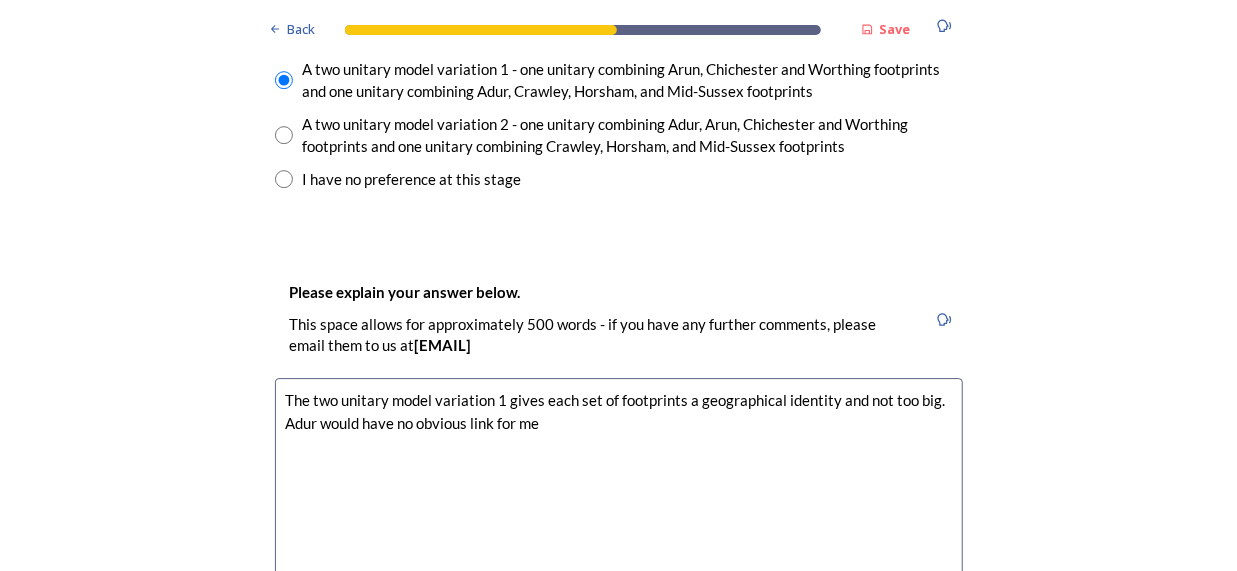 click on "The two unitary model variation 1 gives each set of footprints a geographical identity and not too big. Adur would have no obvious link for me" at bounding box center (619, 490) 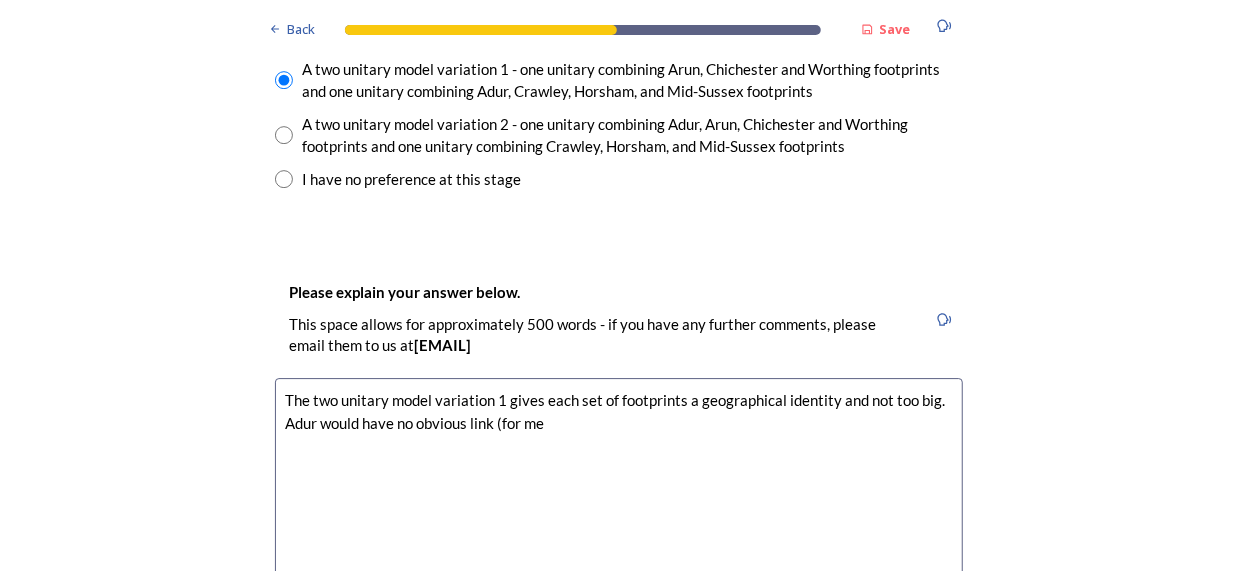 click on "The two unitary model variation 1 gives each set of footprints a geographical identity and not too big. Adur would have no obvious link (for me" at bounding box center [619, 490] 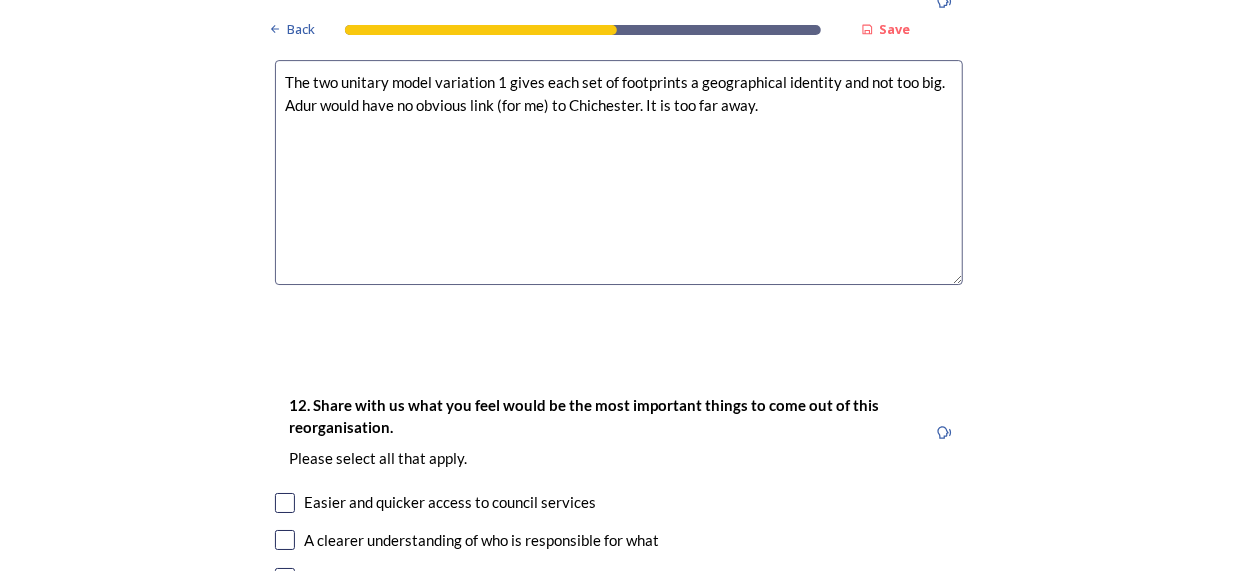 scroll, scrollTop: 3311, scrollLeft: 0, axis: vertical 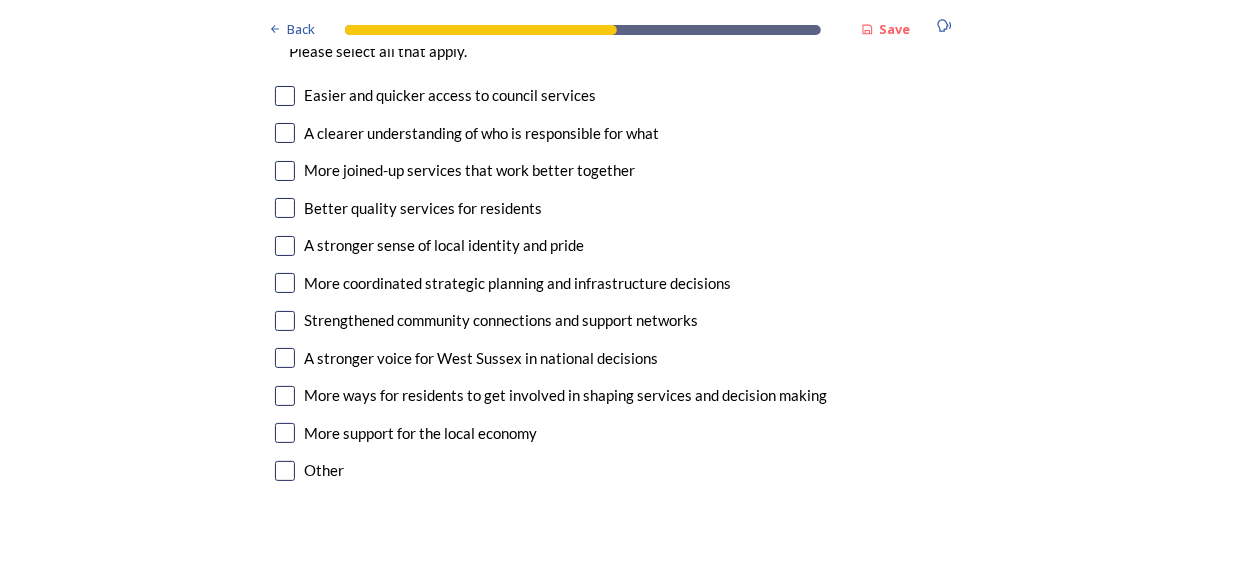 type on "The two unitary model variation 1 gives each set of footprints a geographical identity and not too big. Adur would have no obvious link (for me) to Chichester. It is too far away." 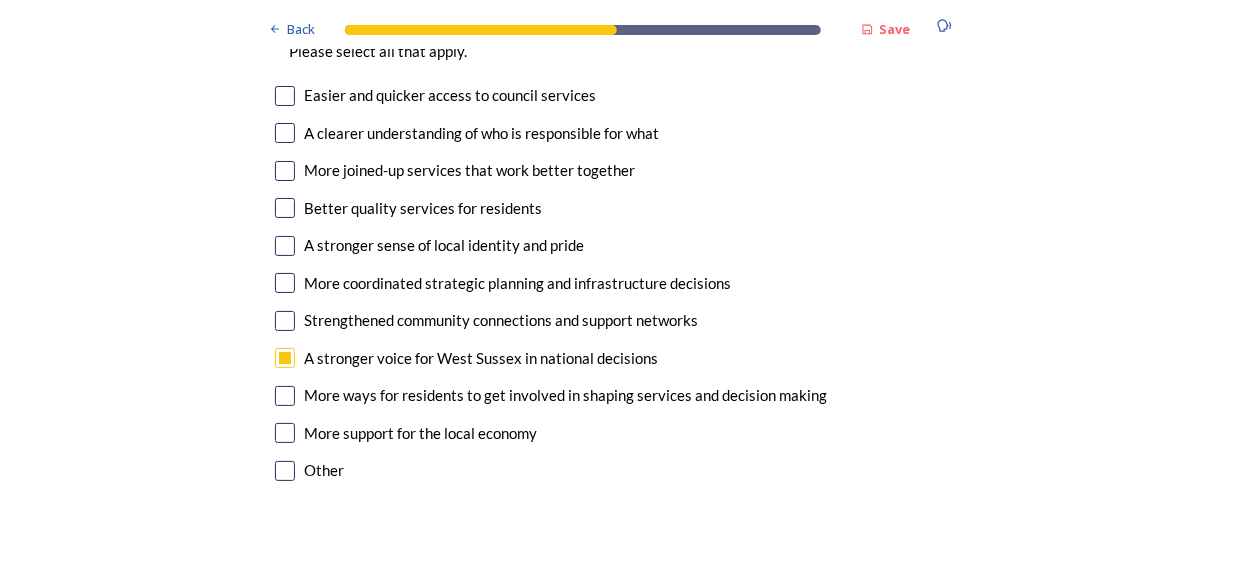 scroll, scrollTop: 3631, scrollLeft: 0, axis: vertical 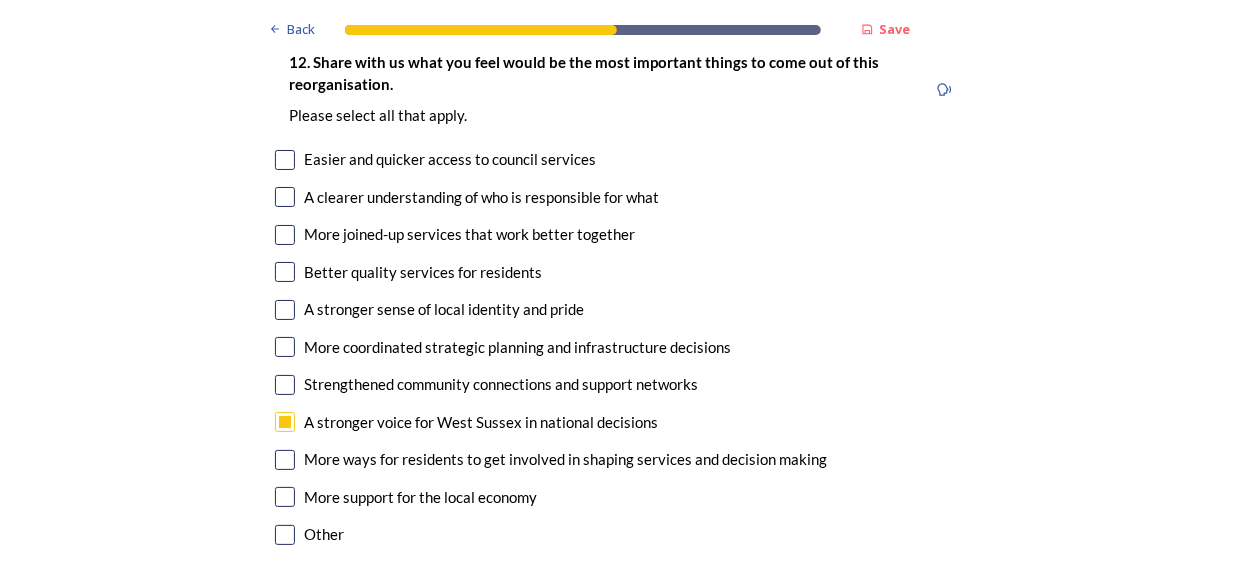 click at bounding box center (285, 160) 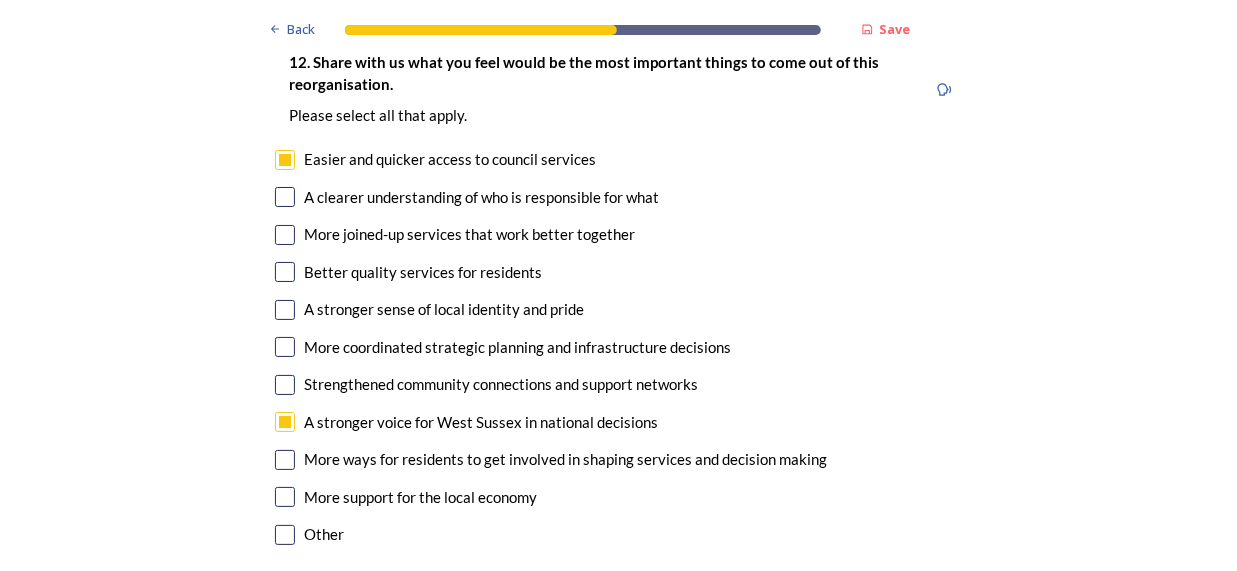click at bounding box center (285, 197) 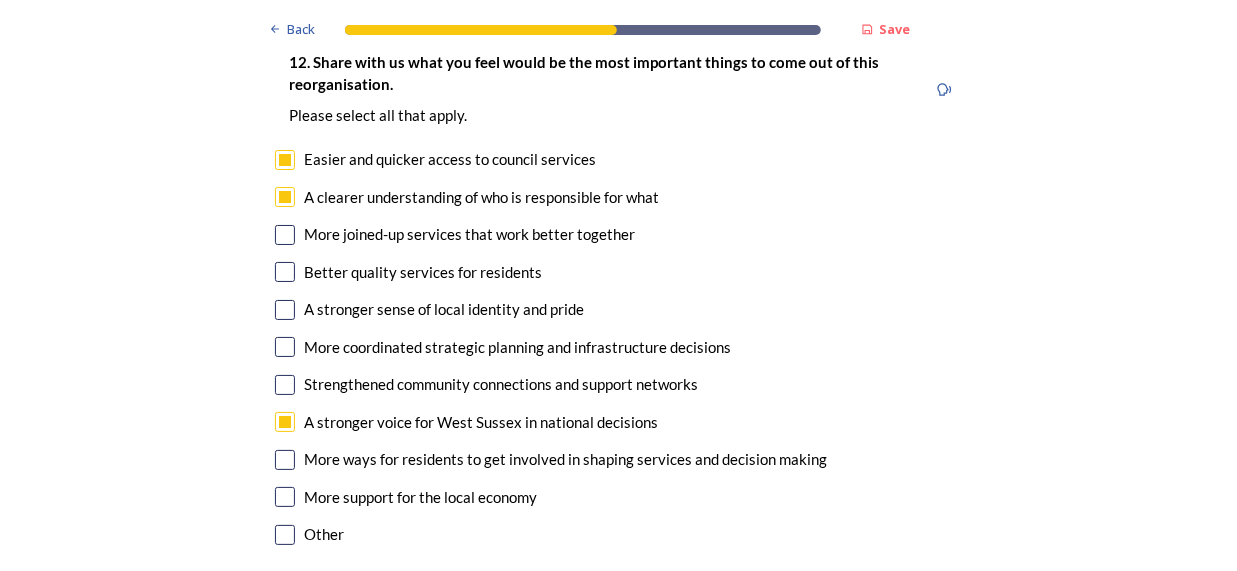 click at bounding box center (285, 272) 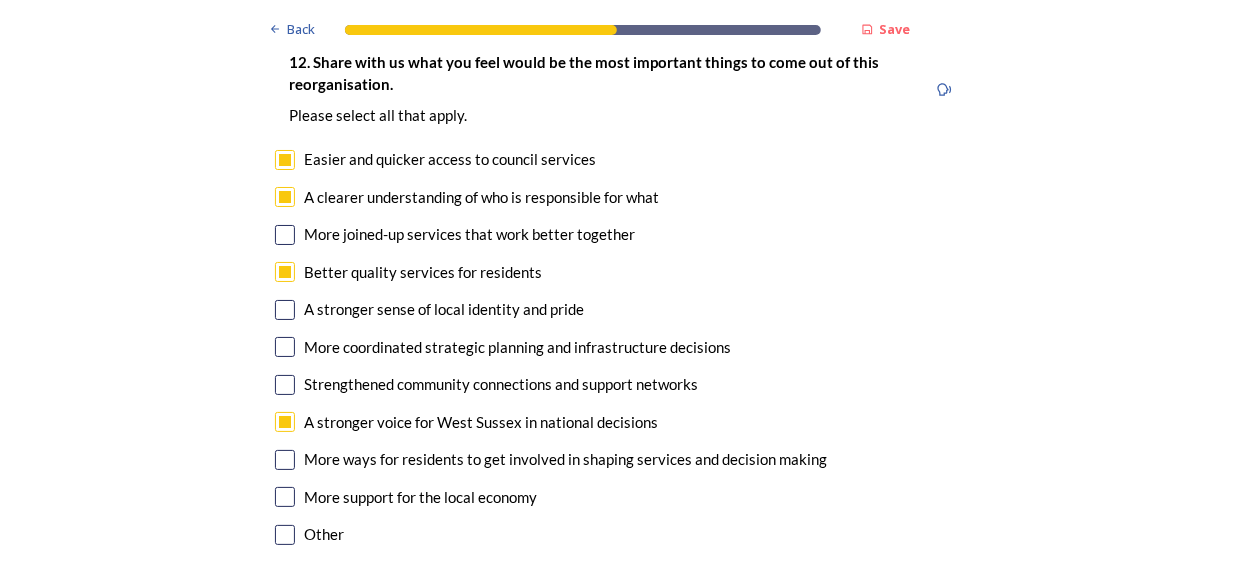 click at bounding box center [285, 347] 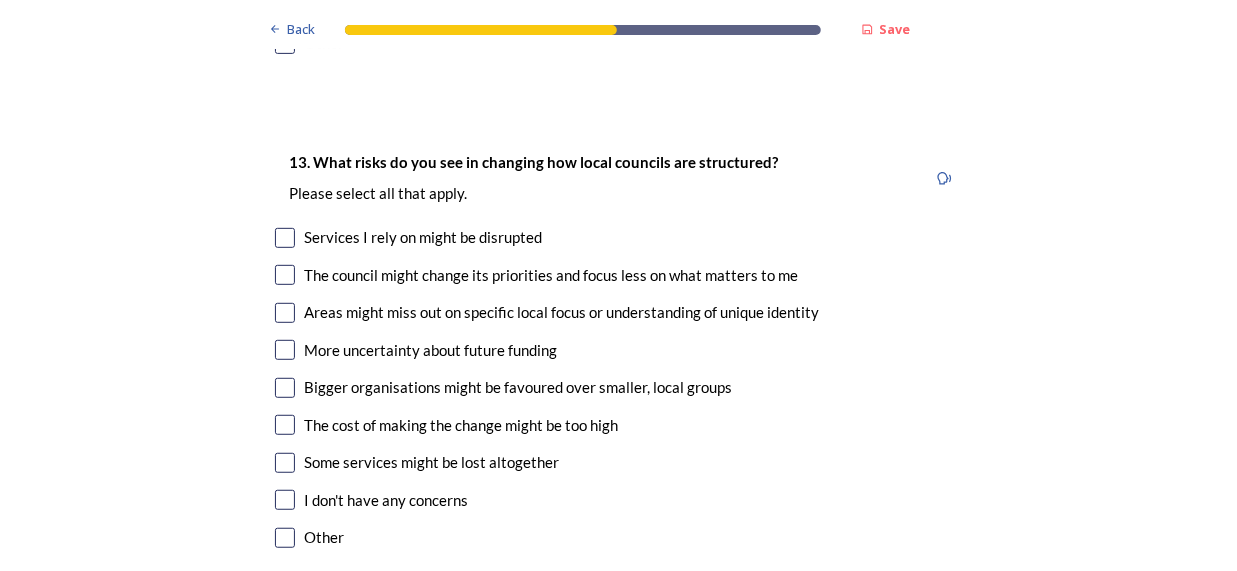 scroll, scrollTop: 4186, scrollLeft: 0, axis: vertical 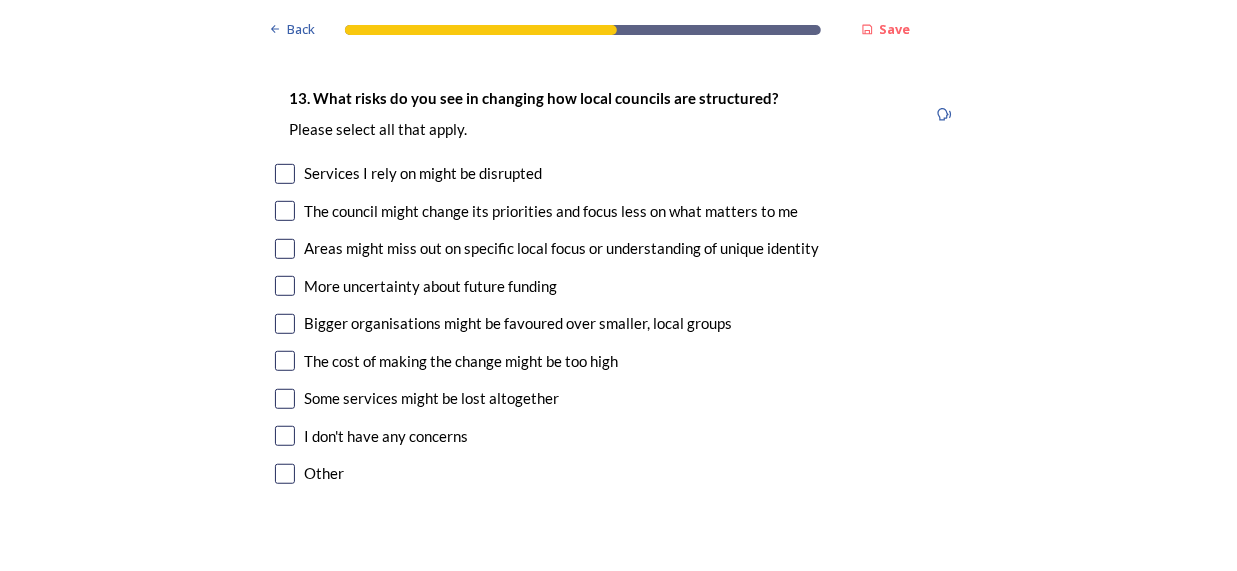 click at bounding box center [285, 174] 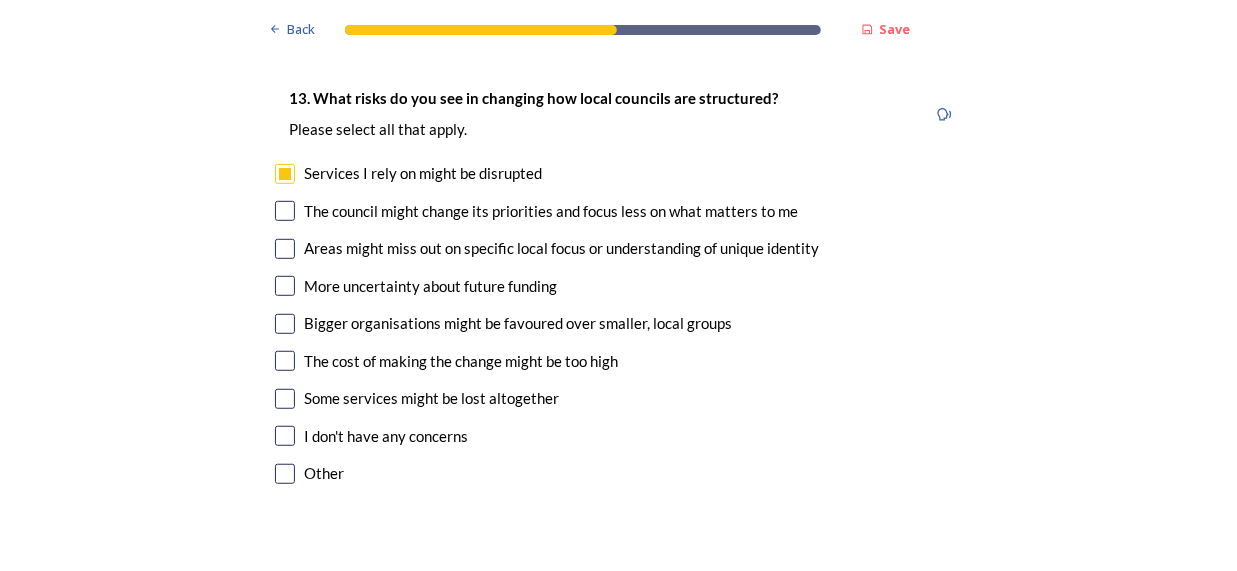 click at bounding box center (285, 286) 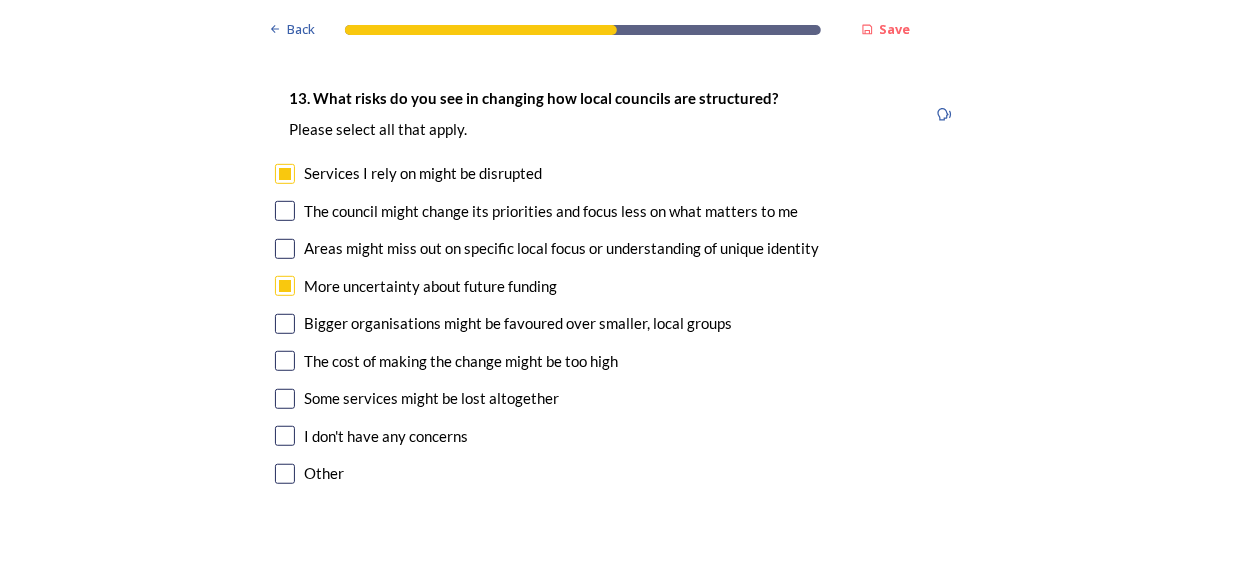 click at bounding box center [285, 399] 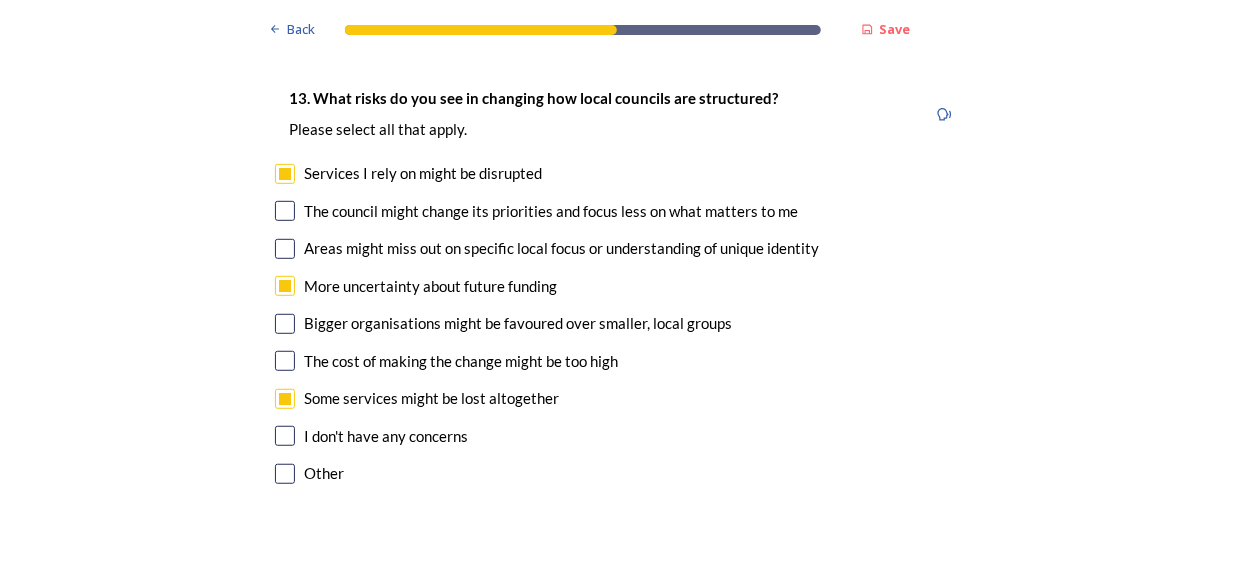 click at bounding box center [285, 361] 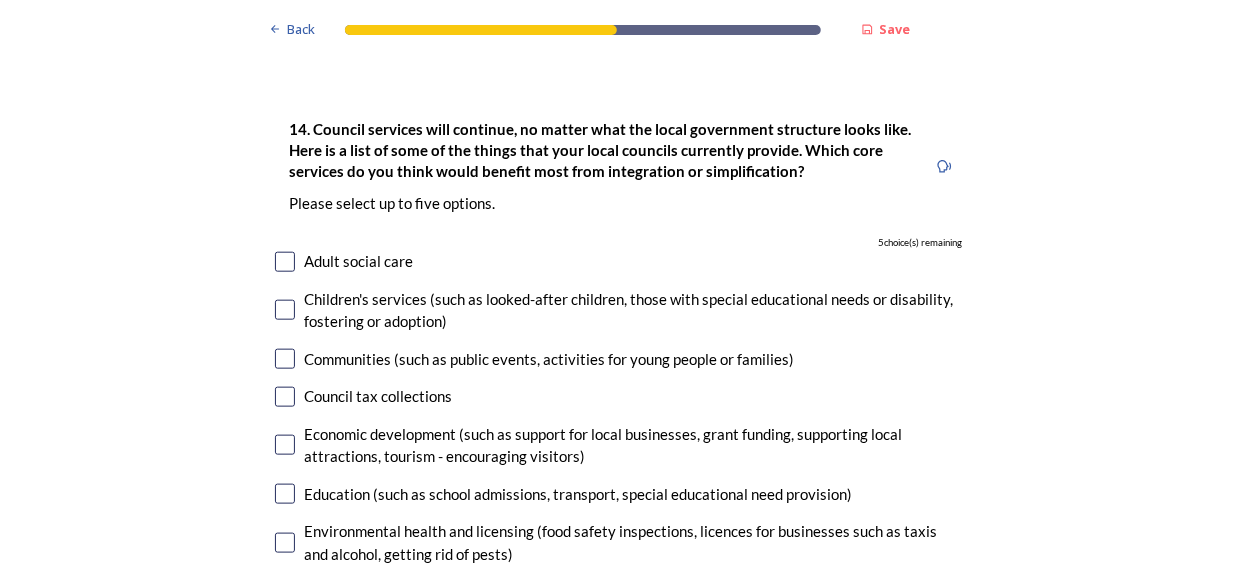 scroll, scrollTop: 4655, scrollLeft: 0, axis: vertical 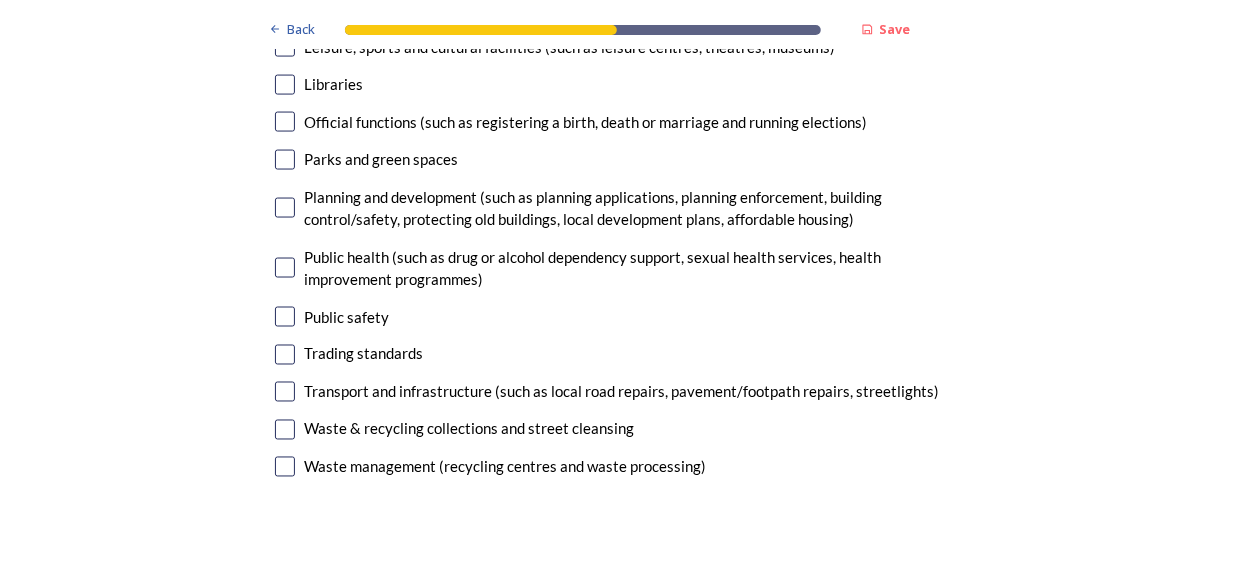 click at bounding box center (285, 268) 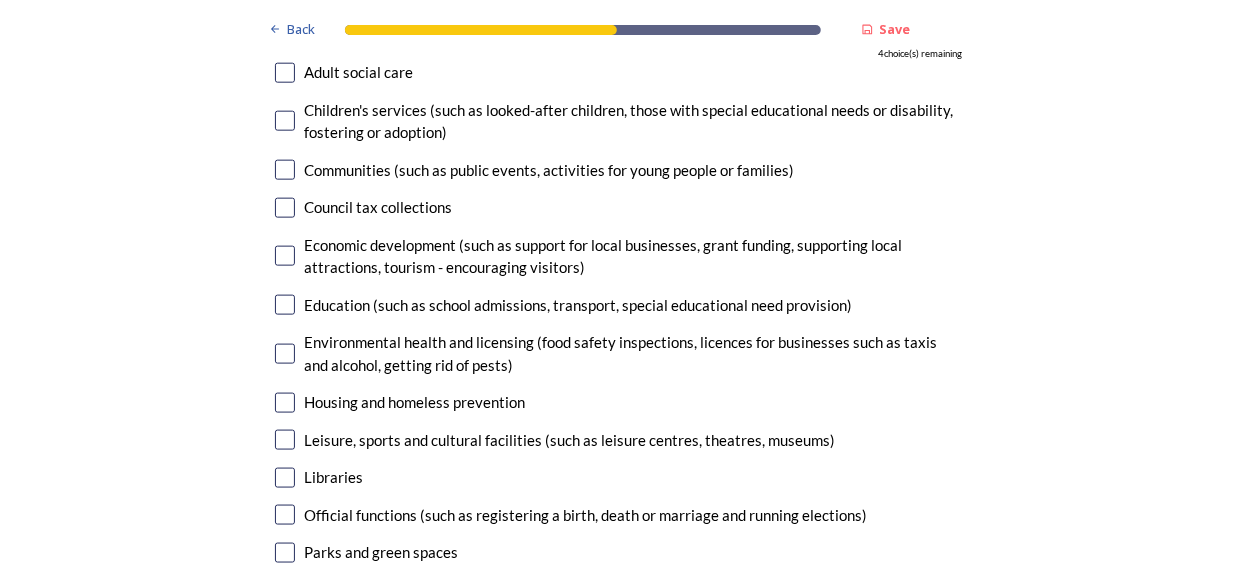 scroll, scrollTop: 4826, scrollLeft: 0, axis: vertical 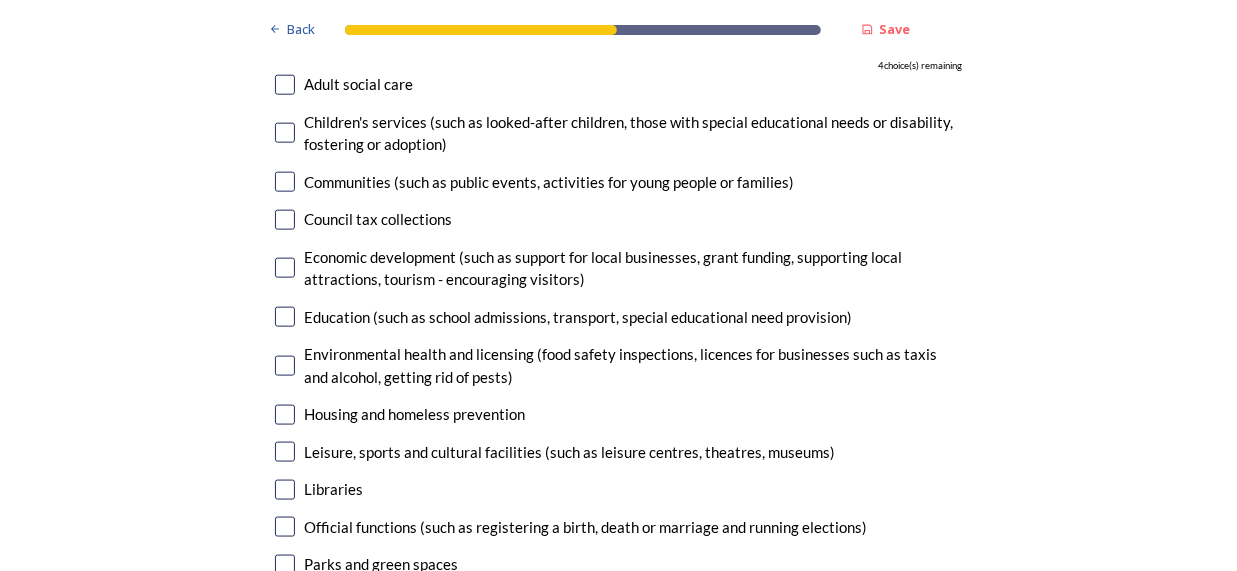 click at bounding box center [285, 268] 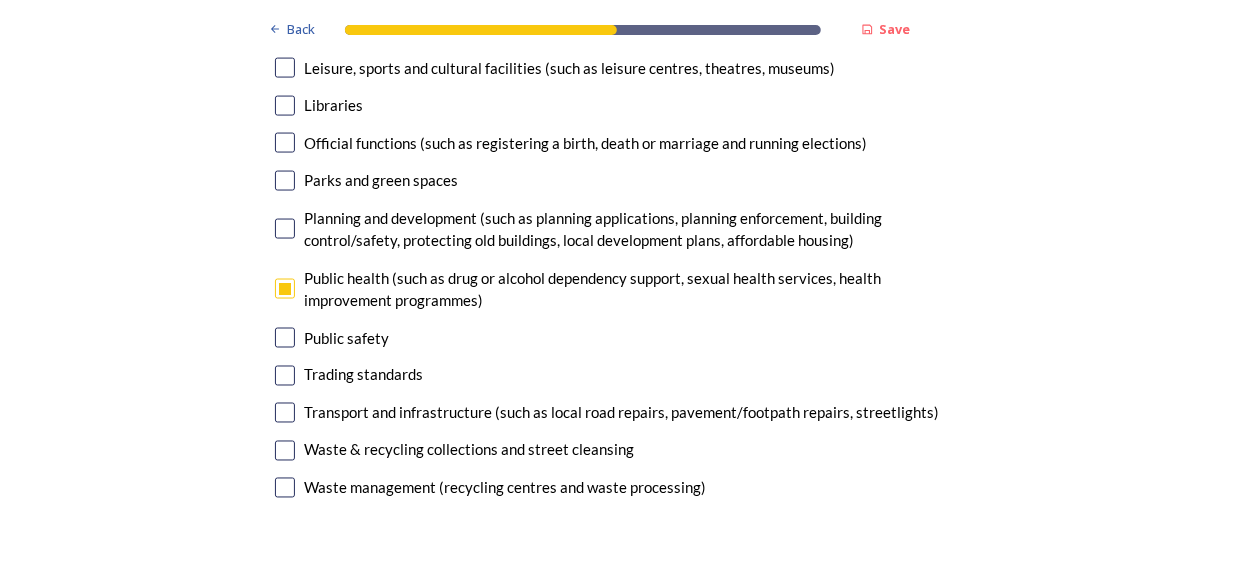 scroll, scrollTop: 5274, scrollLeft: 0, axis: vertical 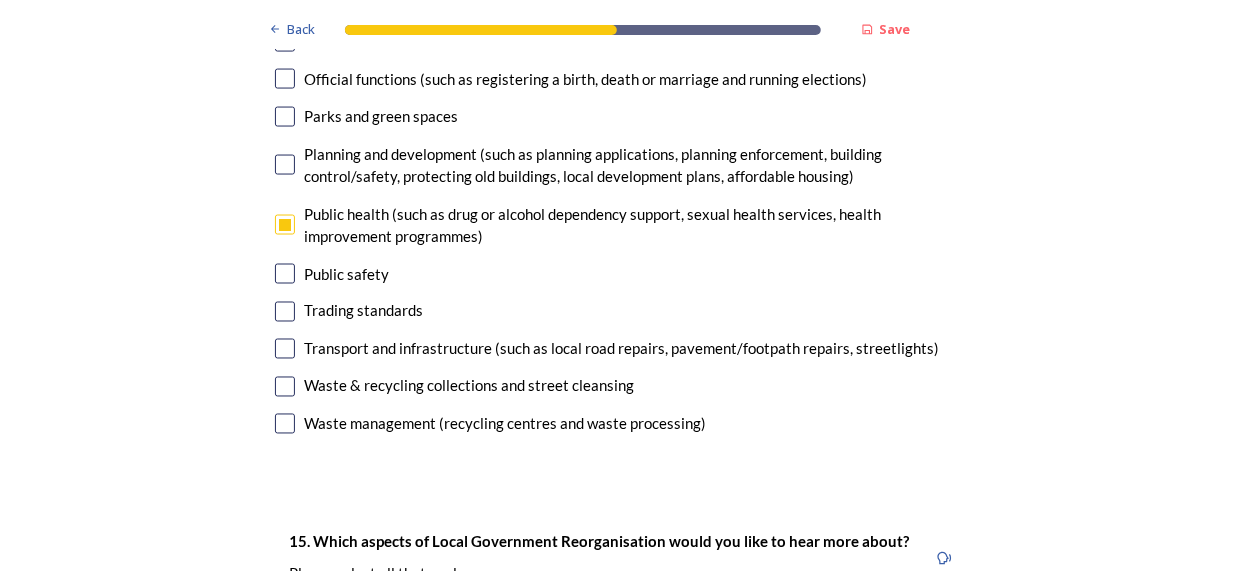 click at bounding box center [285, 312] 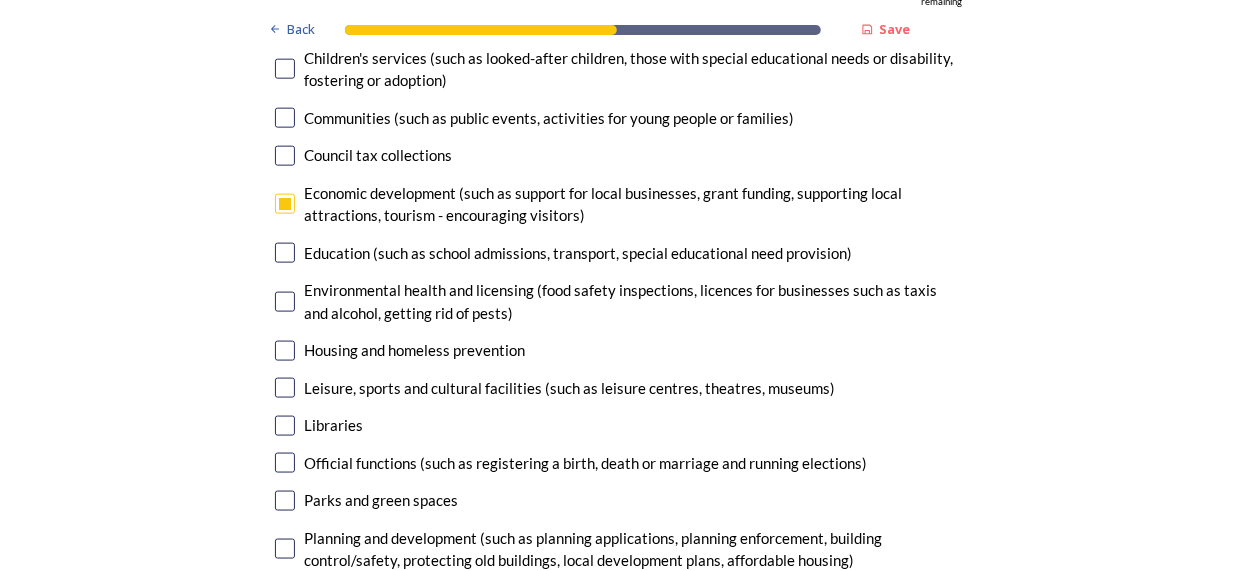 scroll, scrollTop: 4826, scrollLeft: 0, axis: vertical 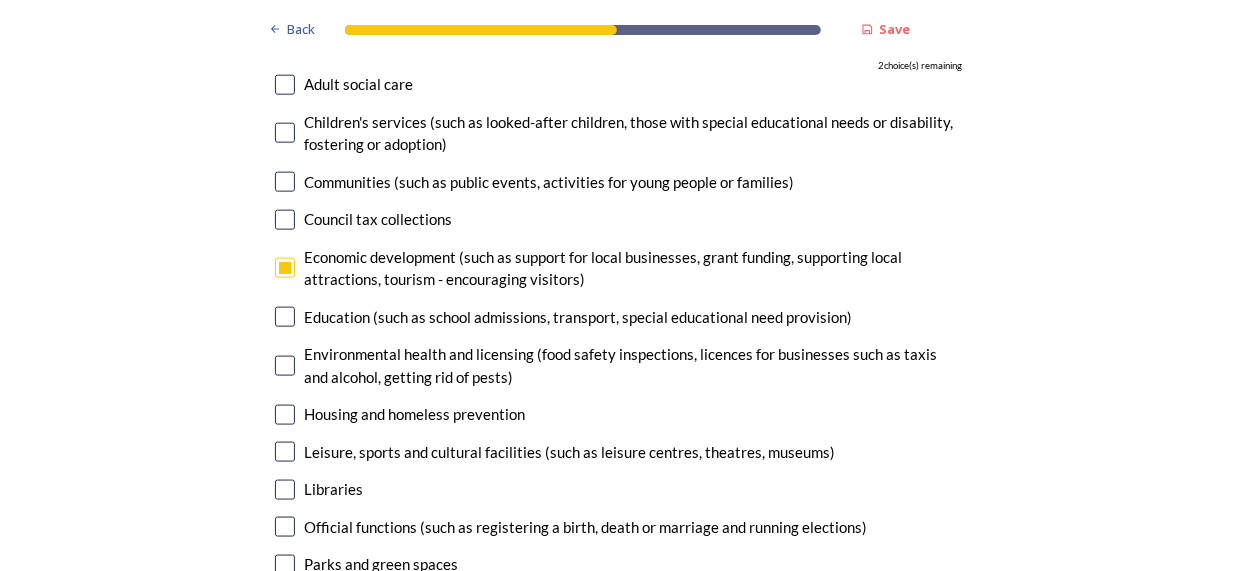 click at bounding box center (285, 85) 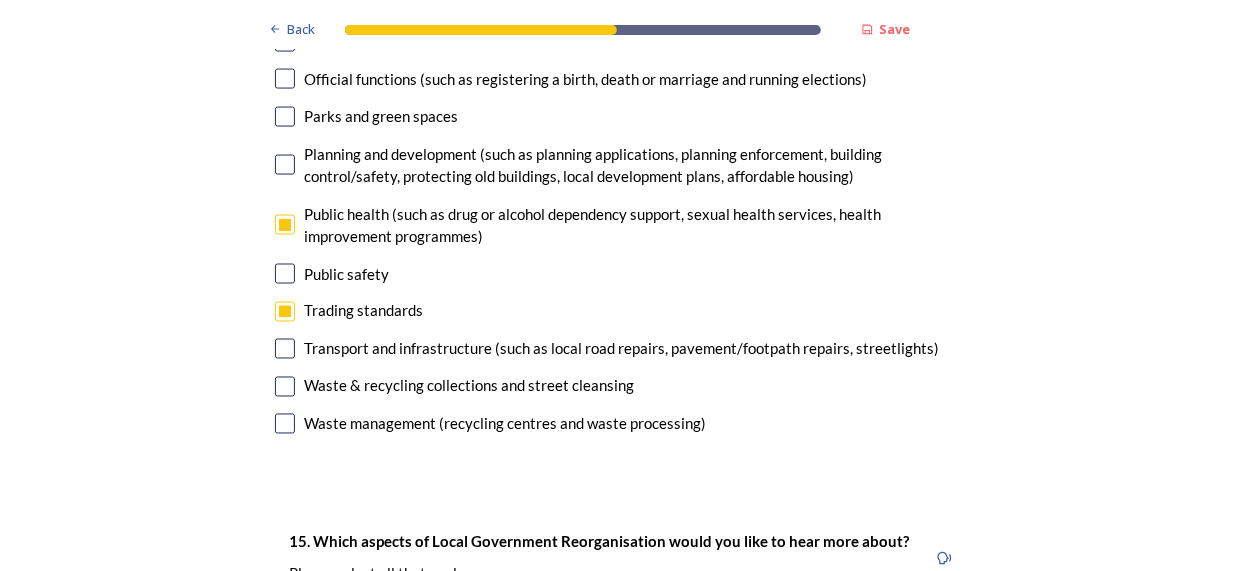 scroll, scrollTop: 4745, scrollLeft: 0, axis: vertical 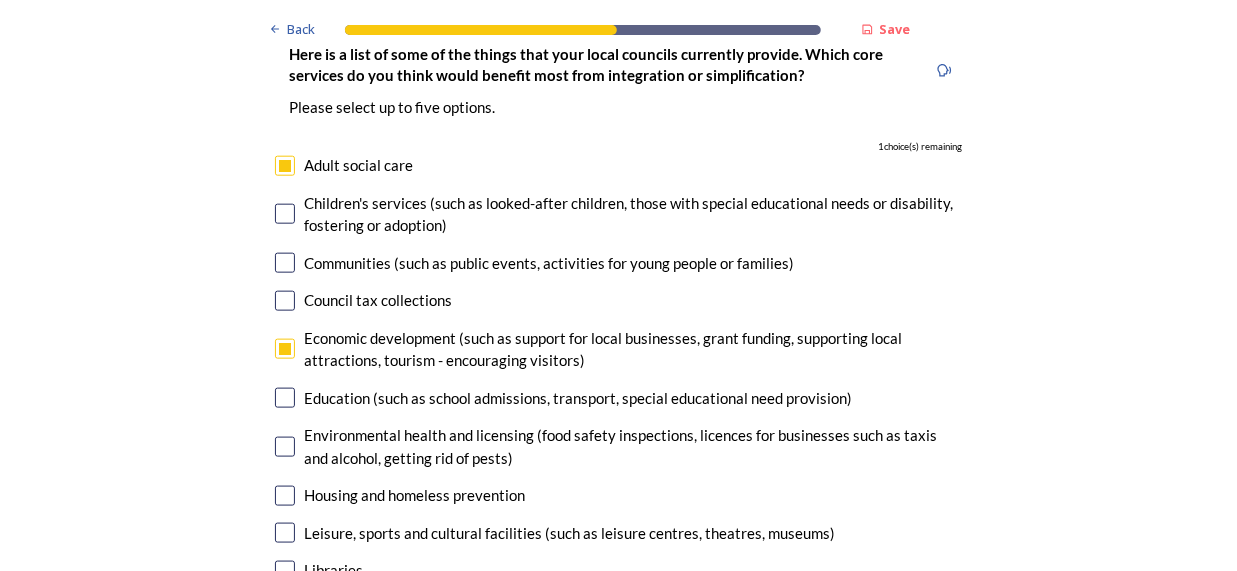 click at bounding box center (285, 214) 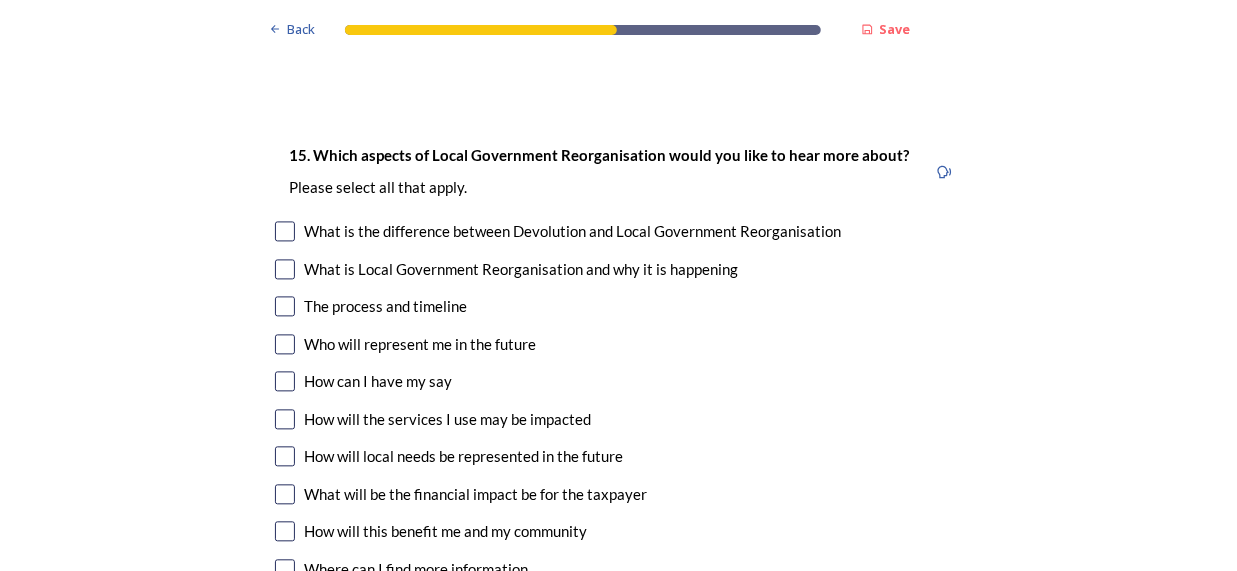 scroll, scrollTop: 5662, scrollLeft: 0, axis: vertical 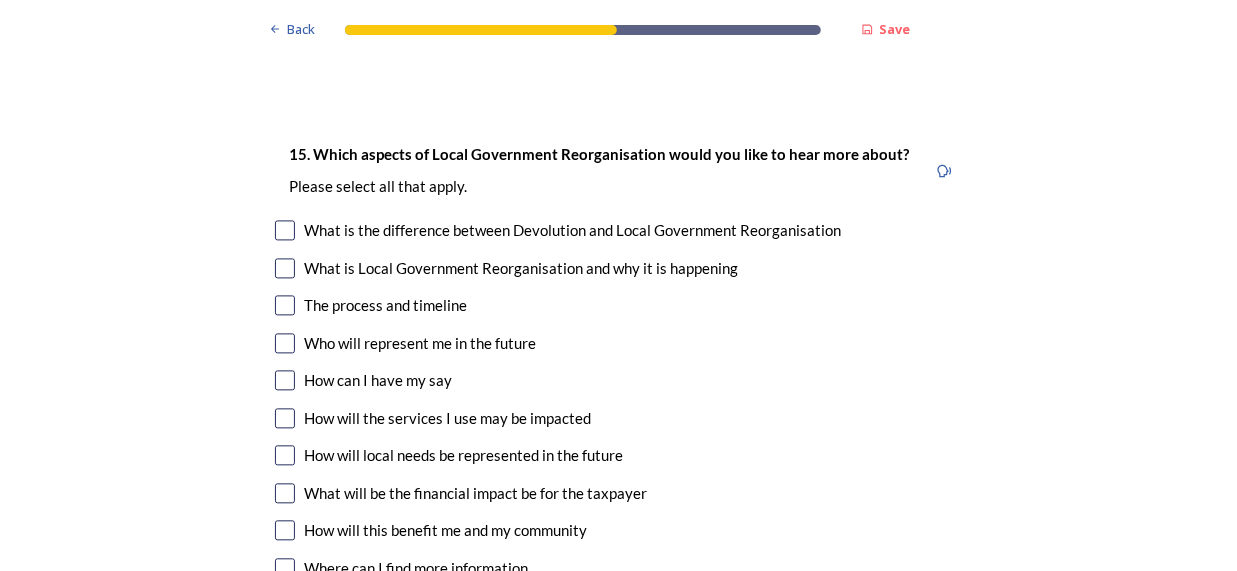click at bounding box center [285, 230] 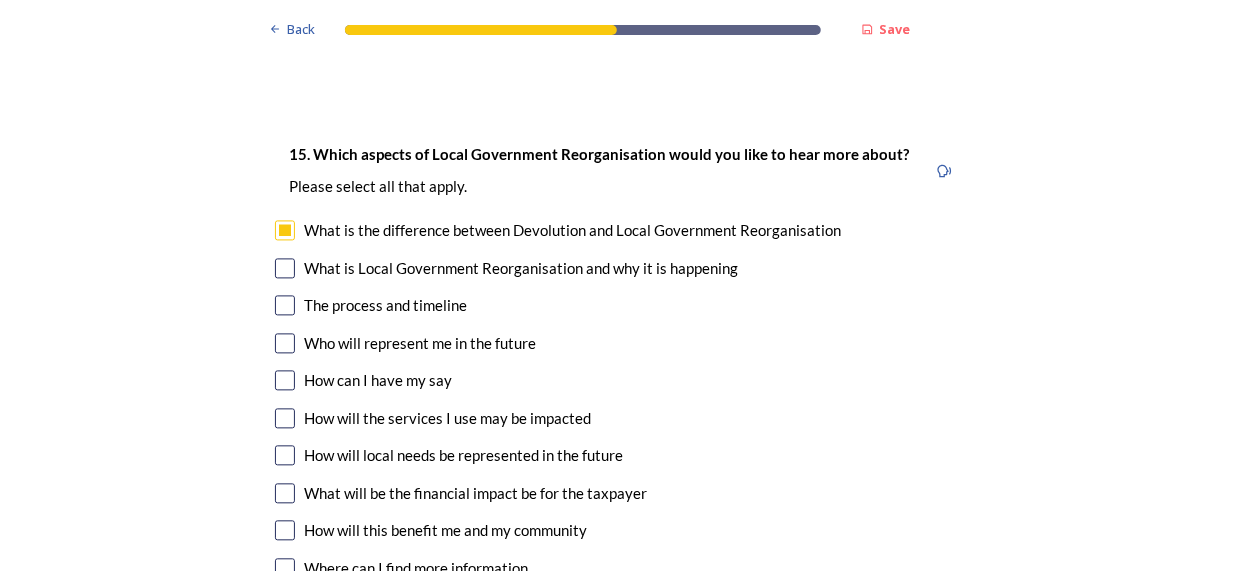 click at bounding box center (285, 418) 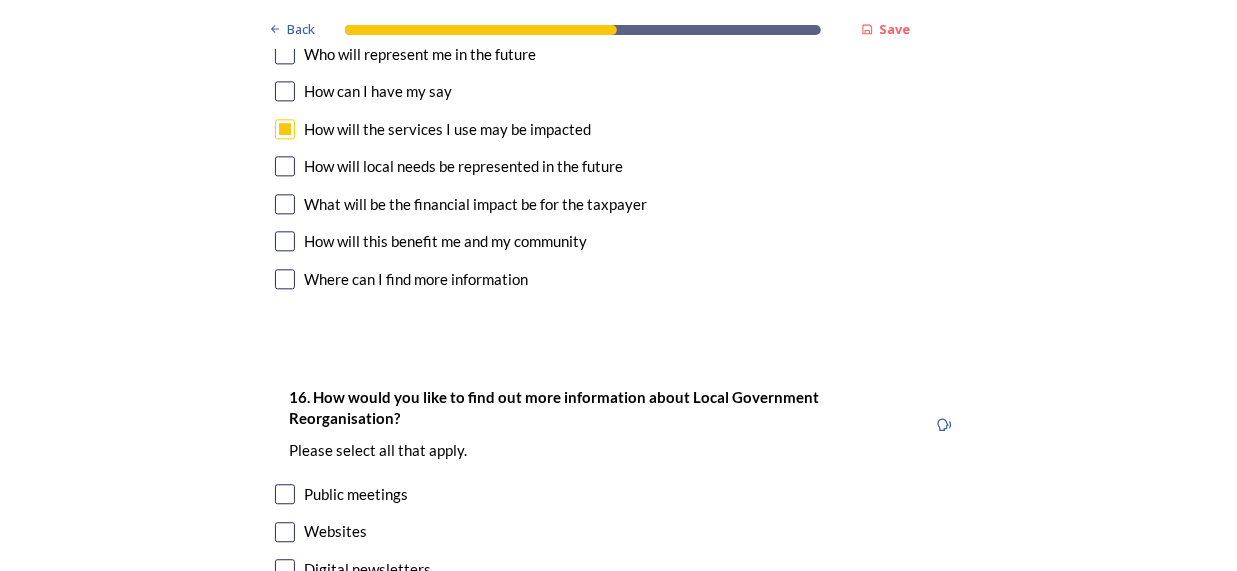 scroll, scrollTop: 6025, scrollLeft: 0, axis: vertical 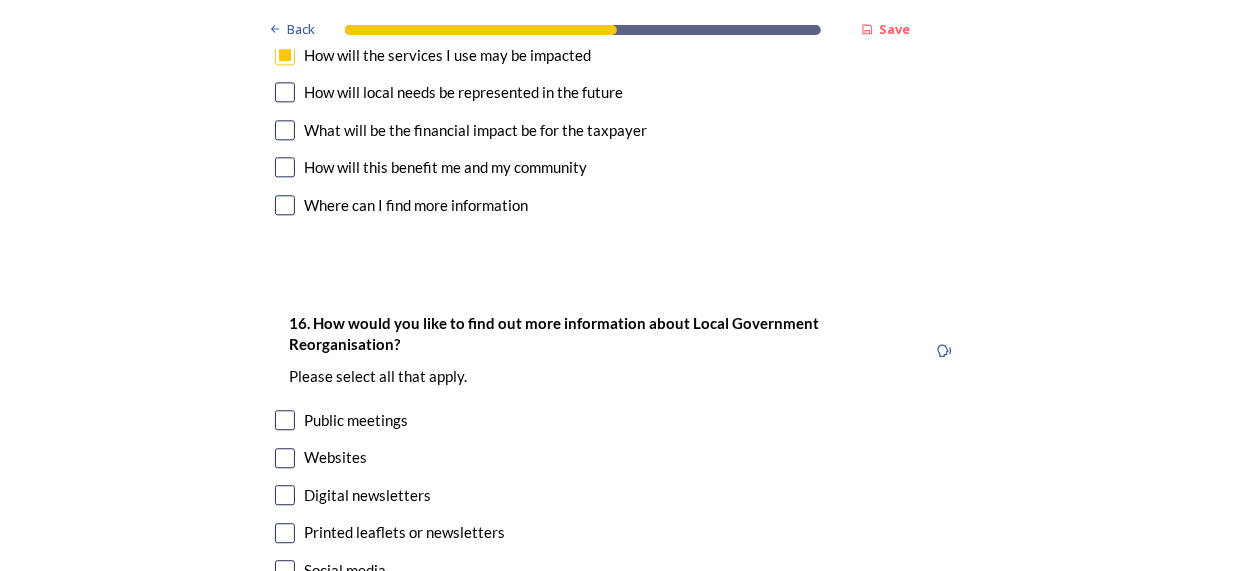 click at bounding box center (285, 130) 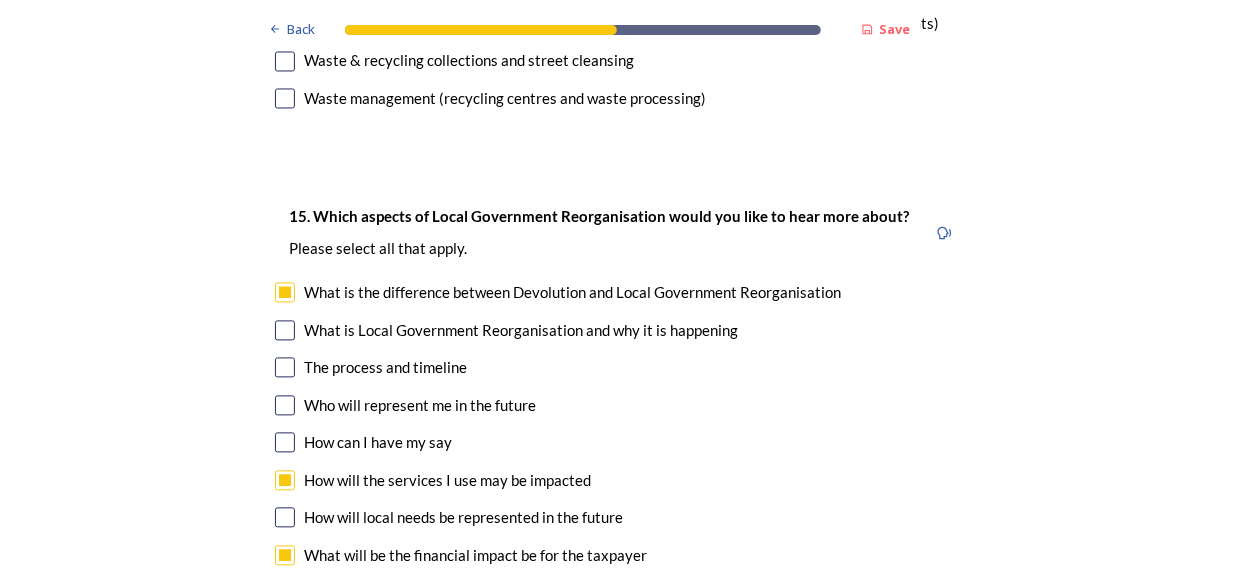 scroll, scrollTop: 5496, scrollLeft: 0, axis: vertical 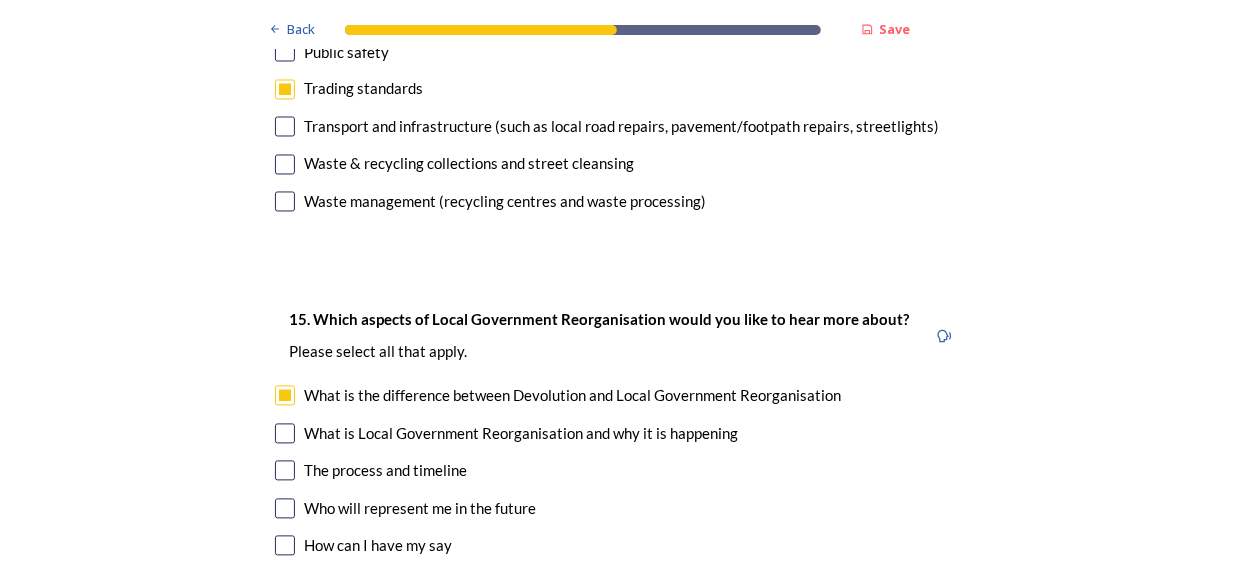 click at bounding box center [285, 471] 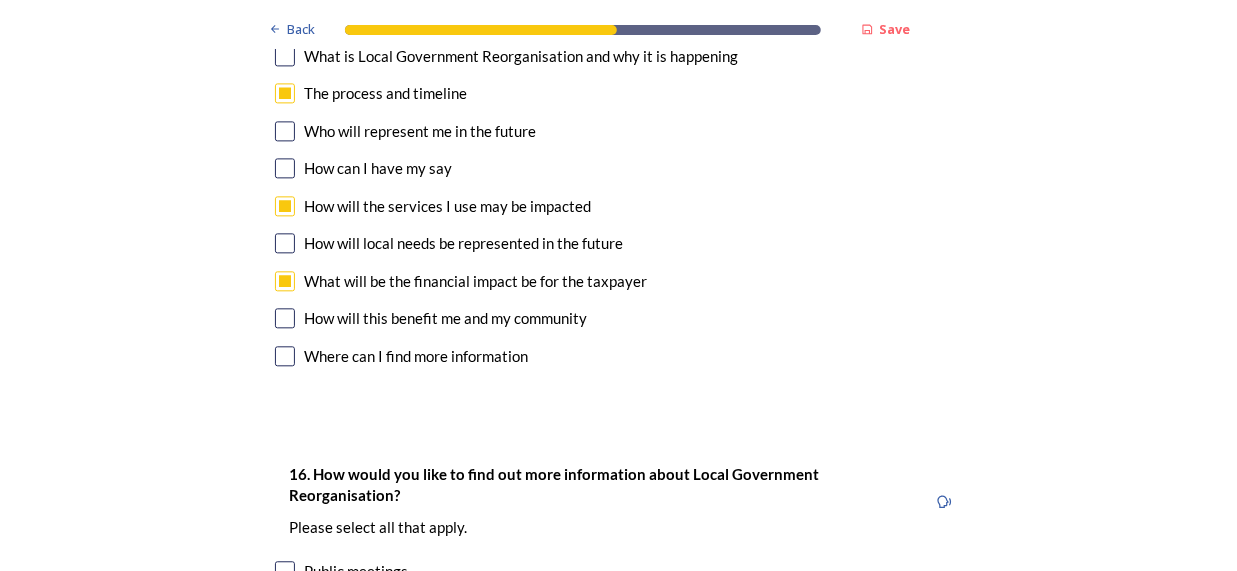 scroll, scrollTop: 5880, scrollLeft: 0, axis: vertical 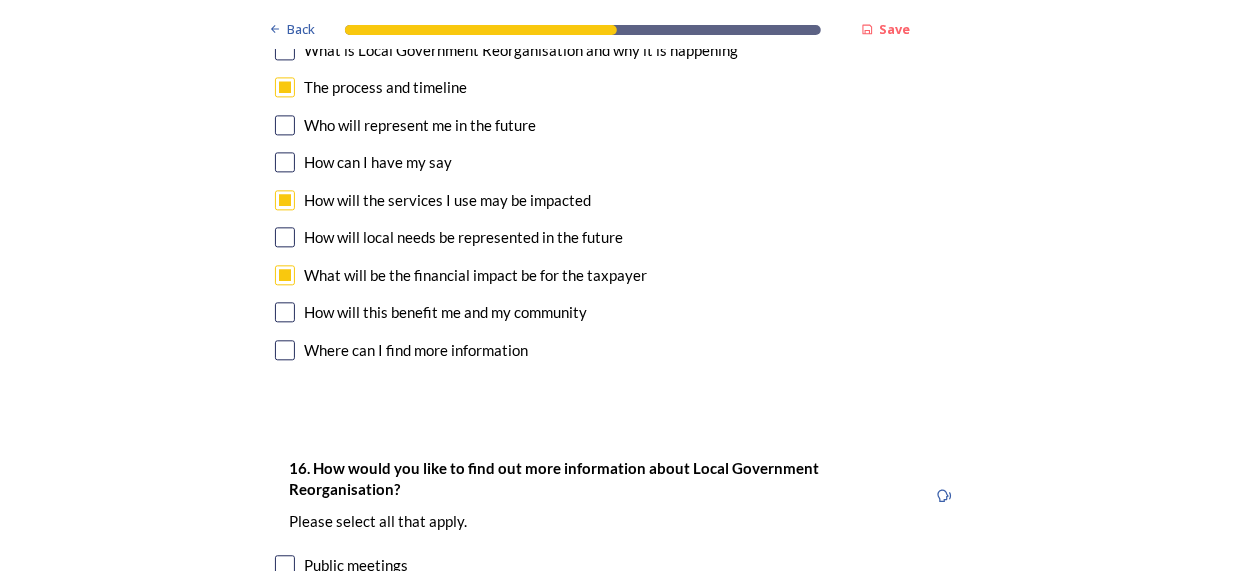 click at bounding box center [285, 125] 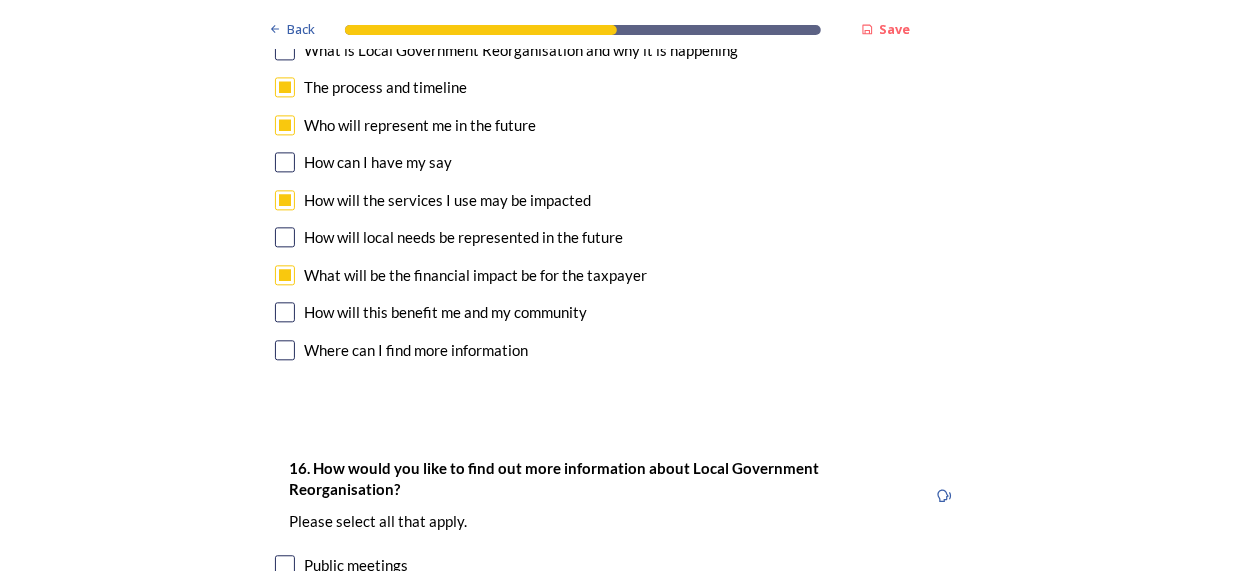 click at bounding box center (285, 350) 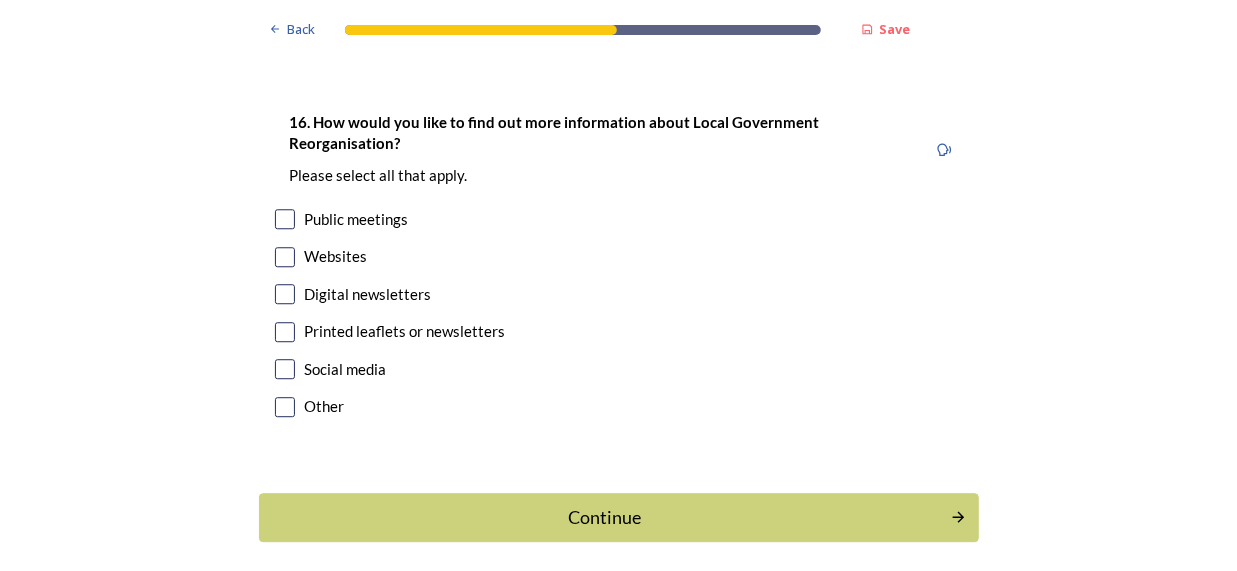 scroll, scrollTop: 6243, scrollLeft: 0, axis: vertical 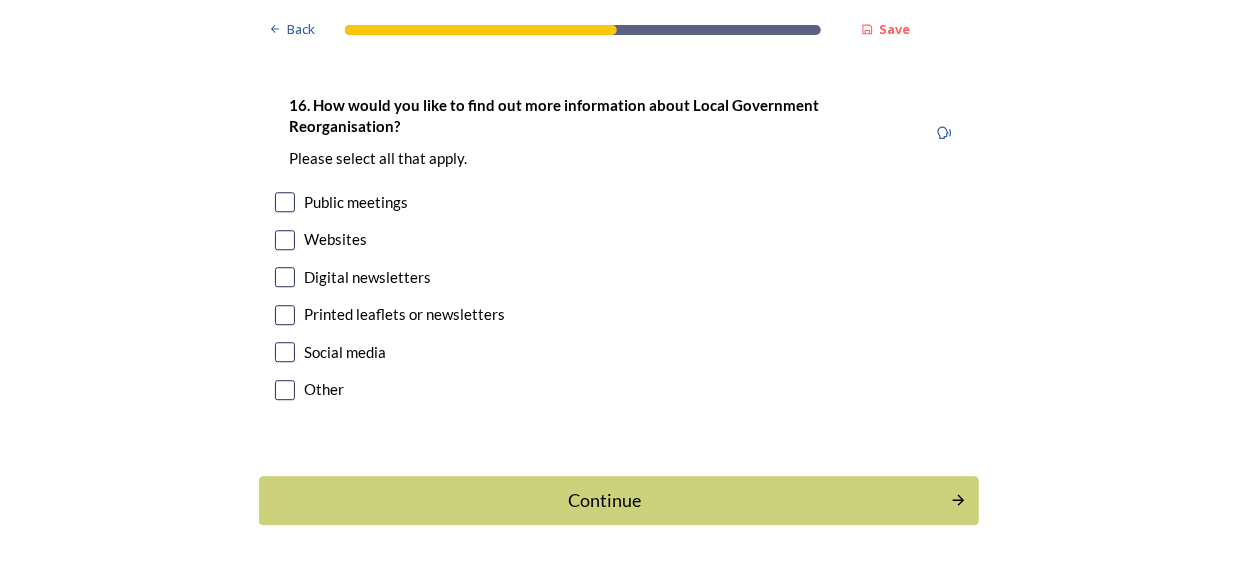 click at bounding box center (285, 240) 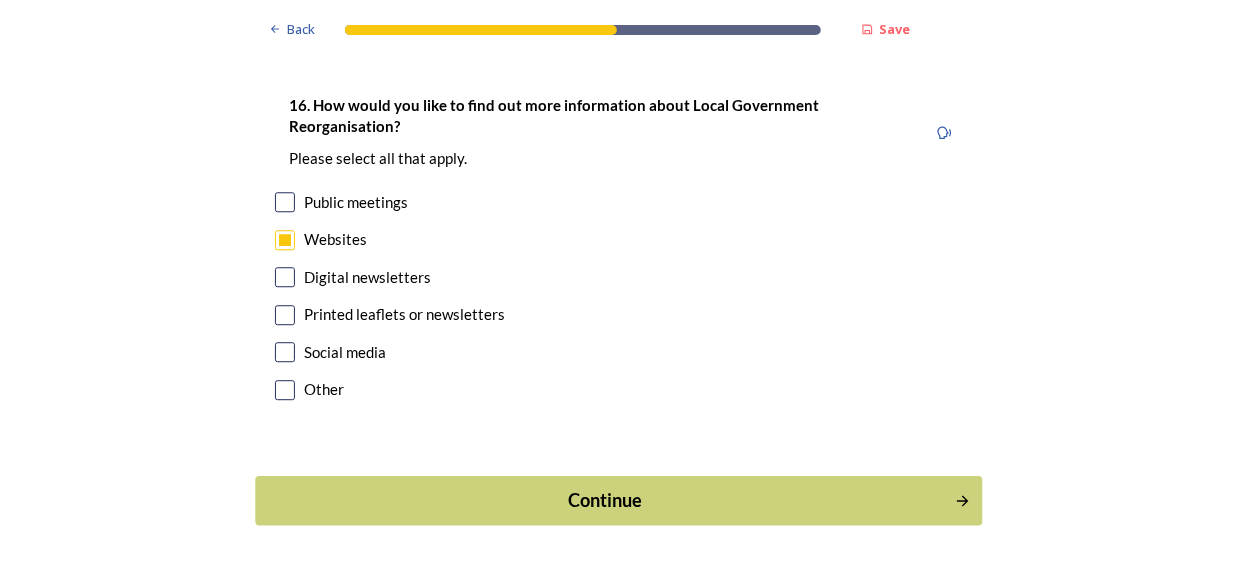 click 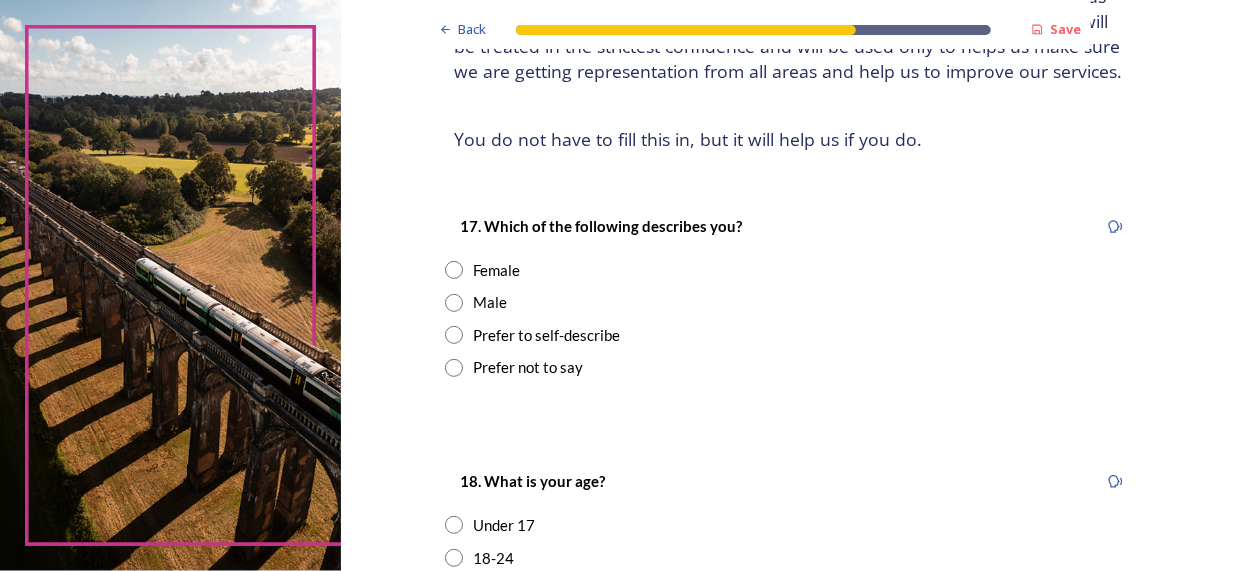 scroll, scrollTop: 277, scrollLeft: 0, axis: vertical 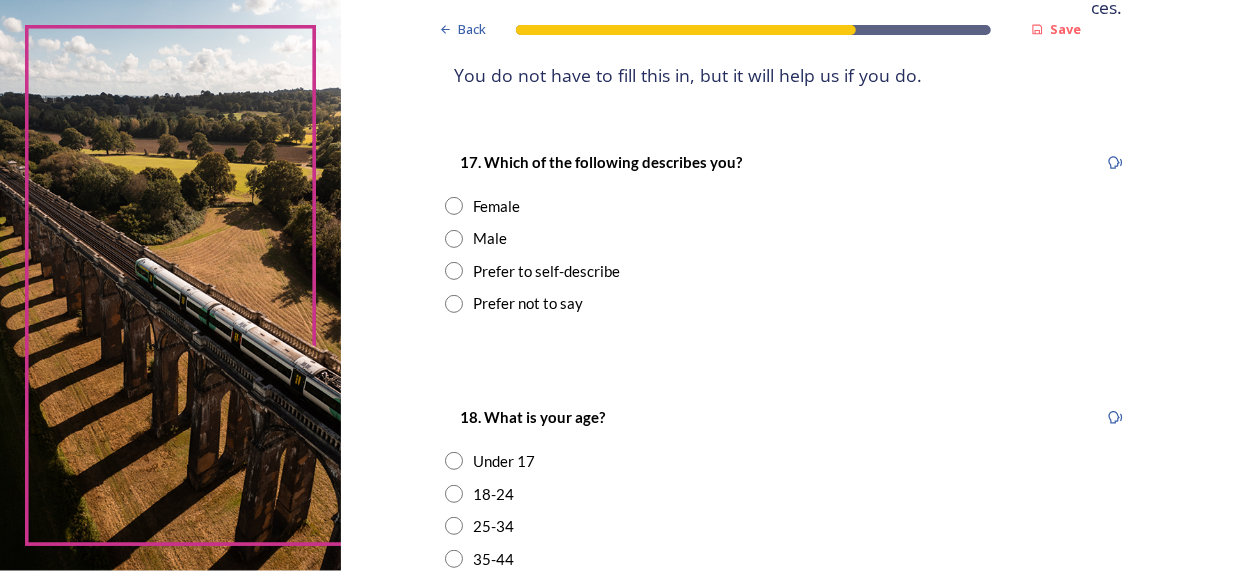 click at bounding box center (454, 206) 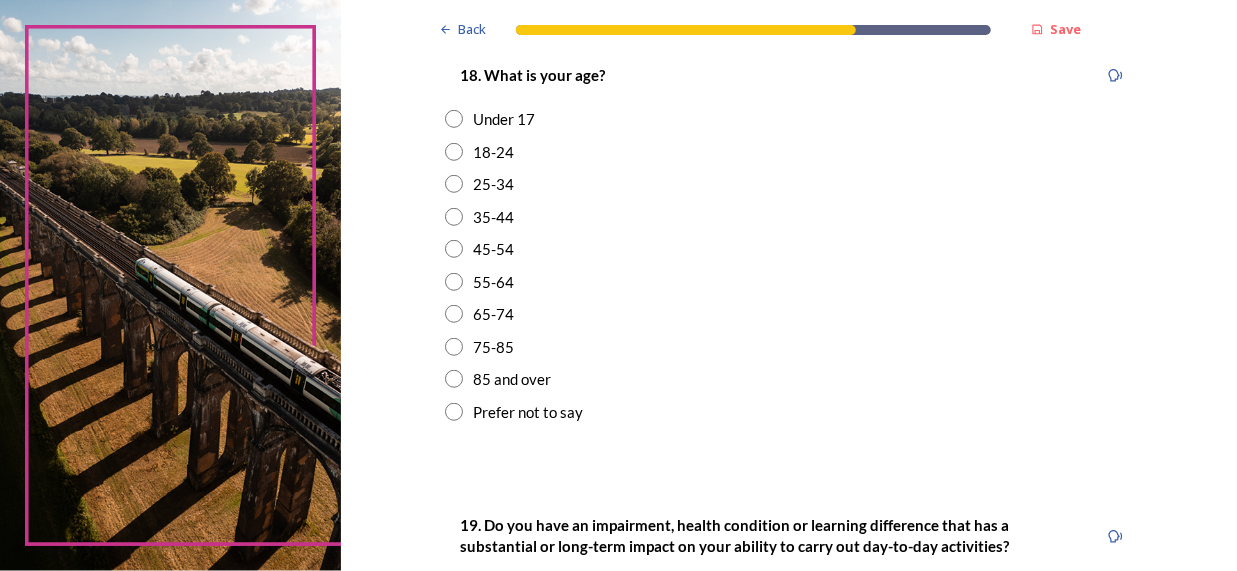 drag, startPoint x: 1228, startPoint y: 564, endPoint x: 1171, endPoint y: 569, distance: 57.21888 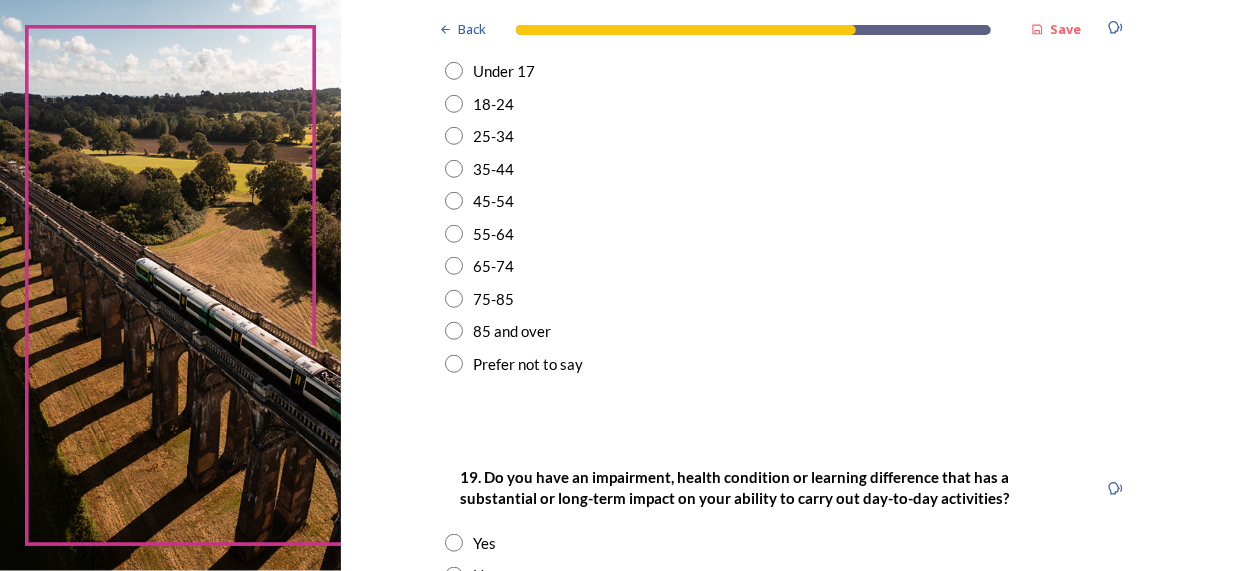 scroll, scrollTop: 682, scrollLeft: 0, axis: vertical 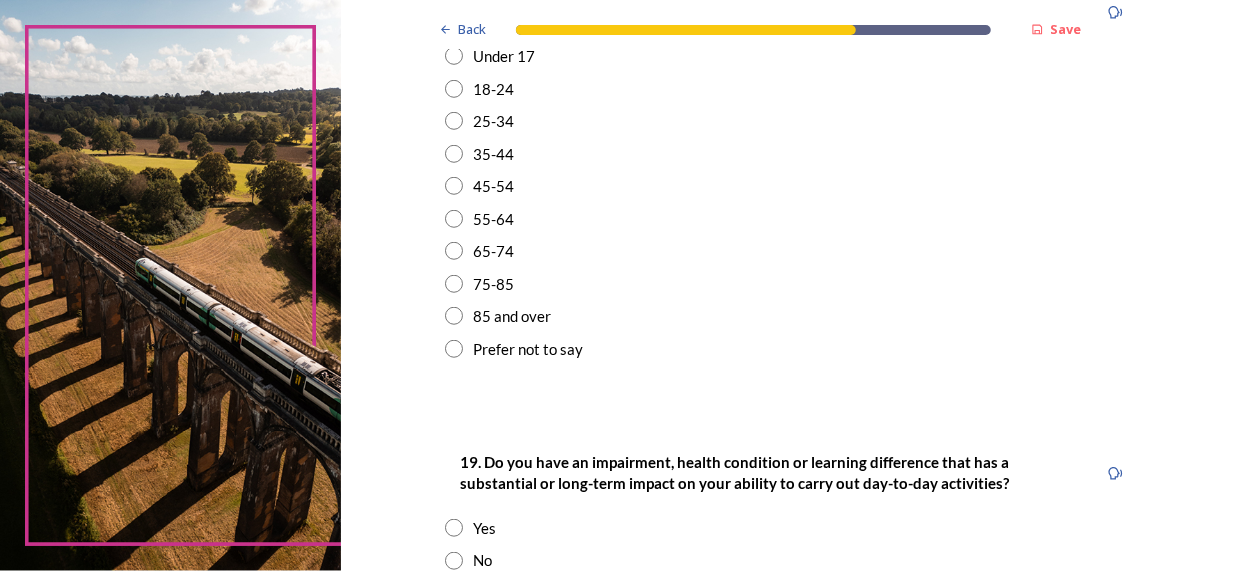 click at bounding box center (454, 219) 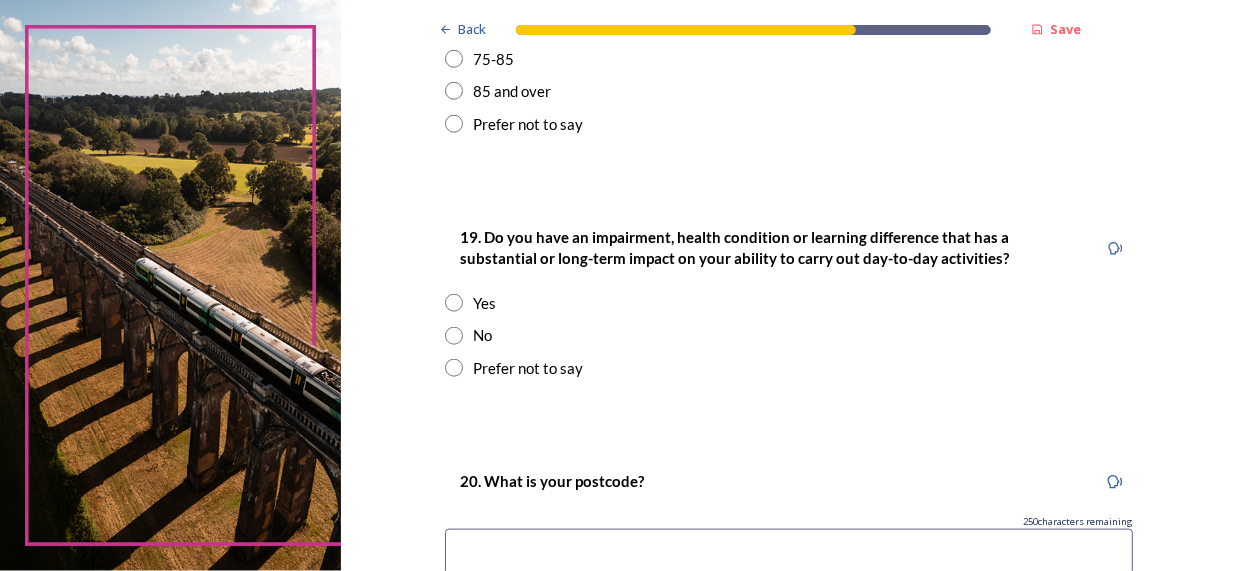 scroll, scrollTop: 938, scrollLeft: 0, axis: vertical 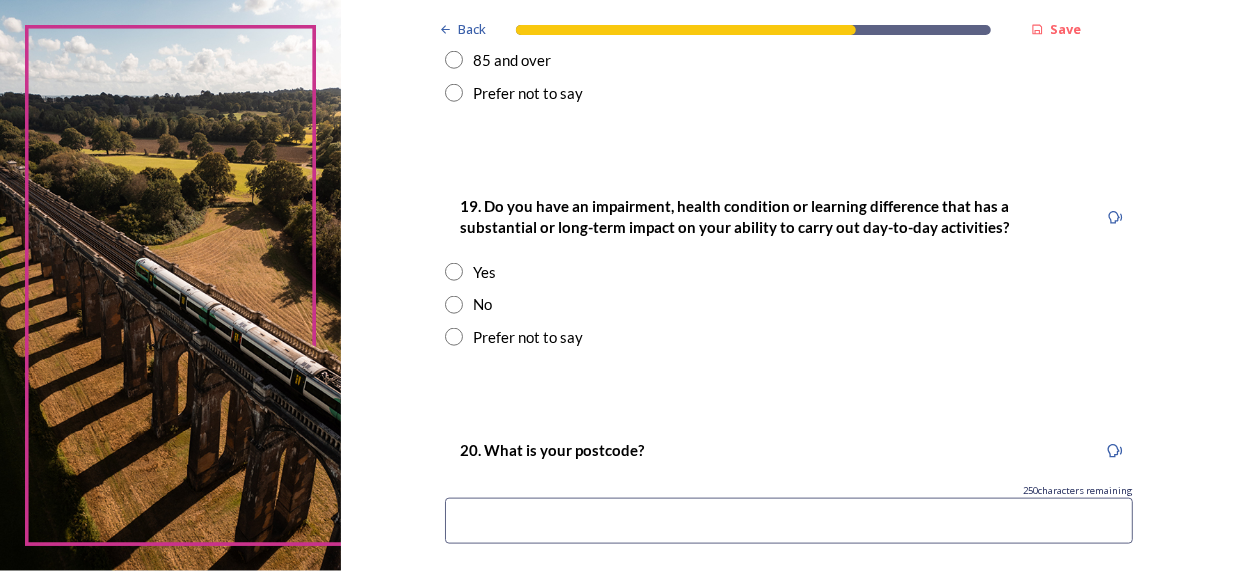 click at bounding box center (454, 305) 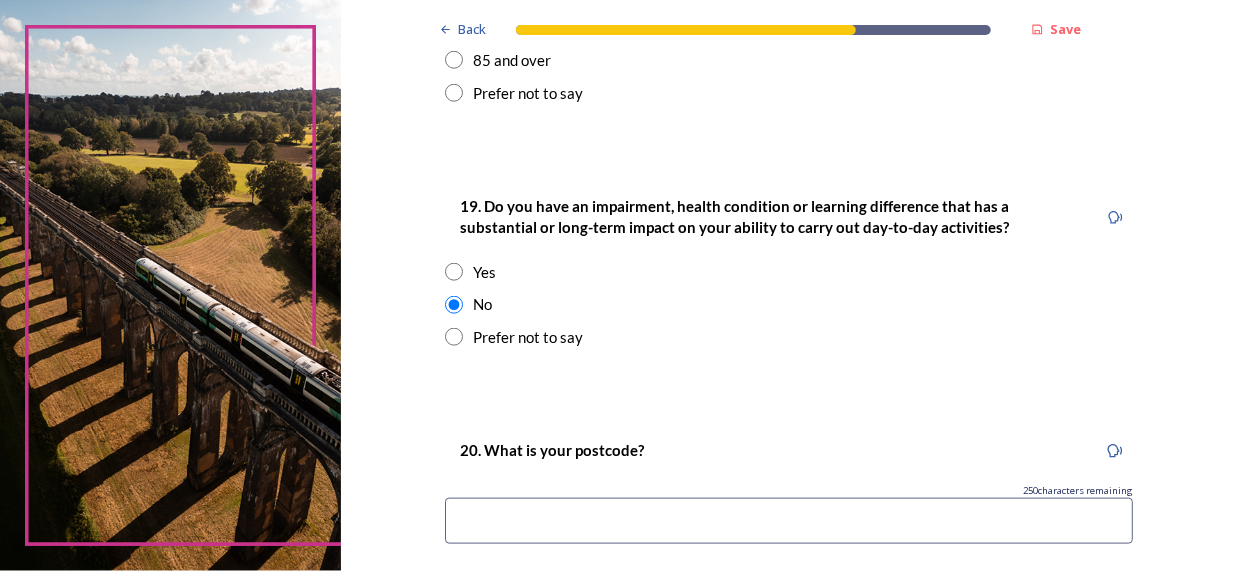 click at bounding box center [789, 521] 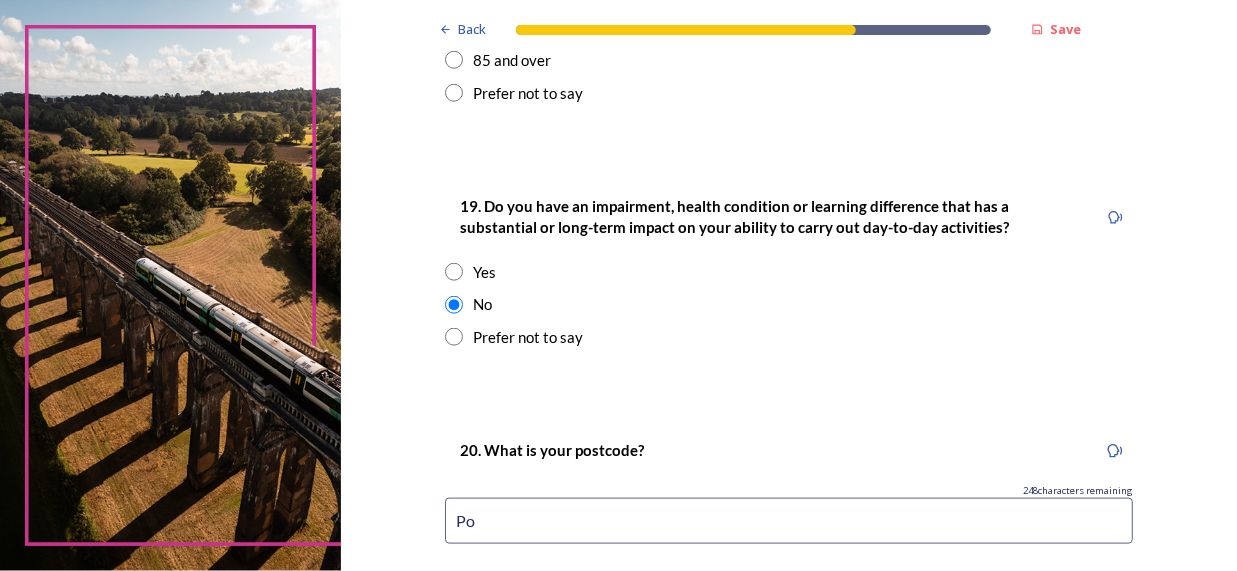 type on "P" 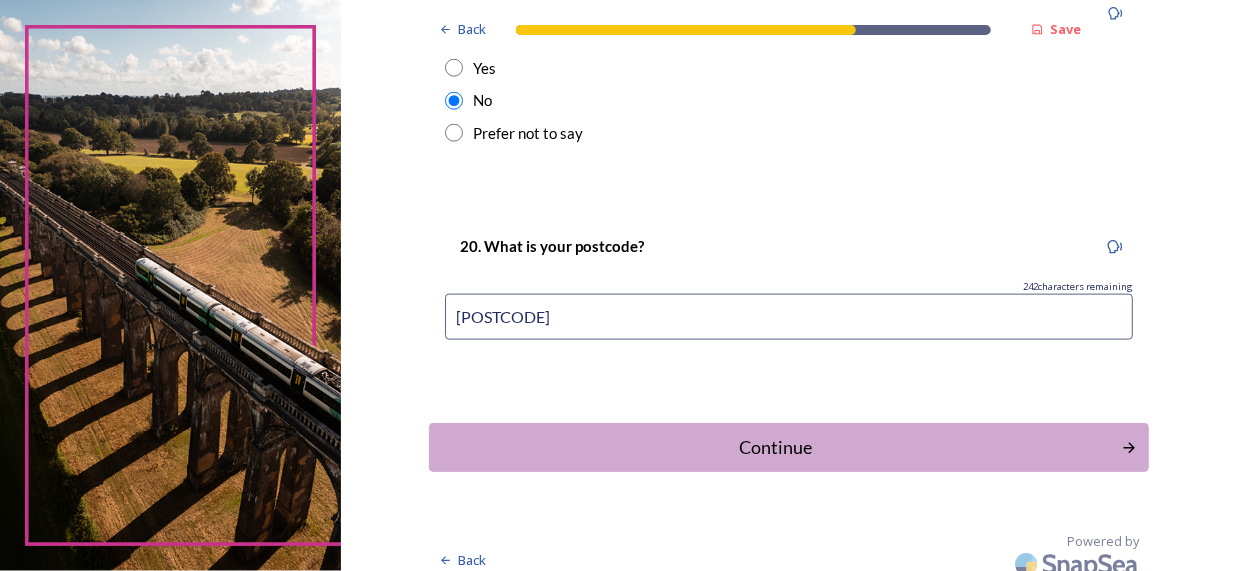 scroll, scrollTop: 1158, scrollLeft: 0, axis: vertical 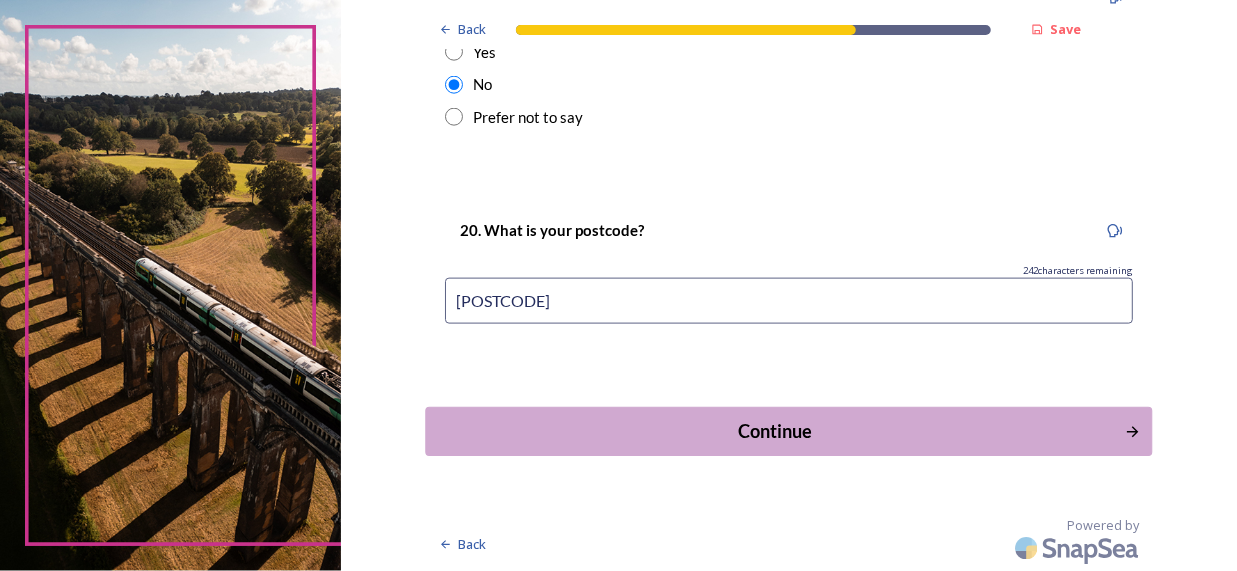 type on "[POSTCODE]" 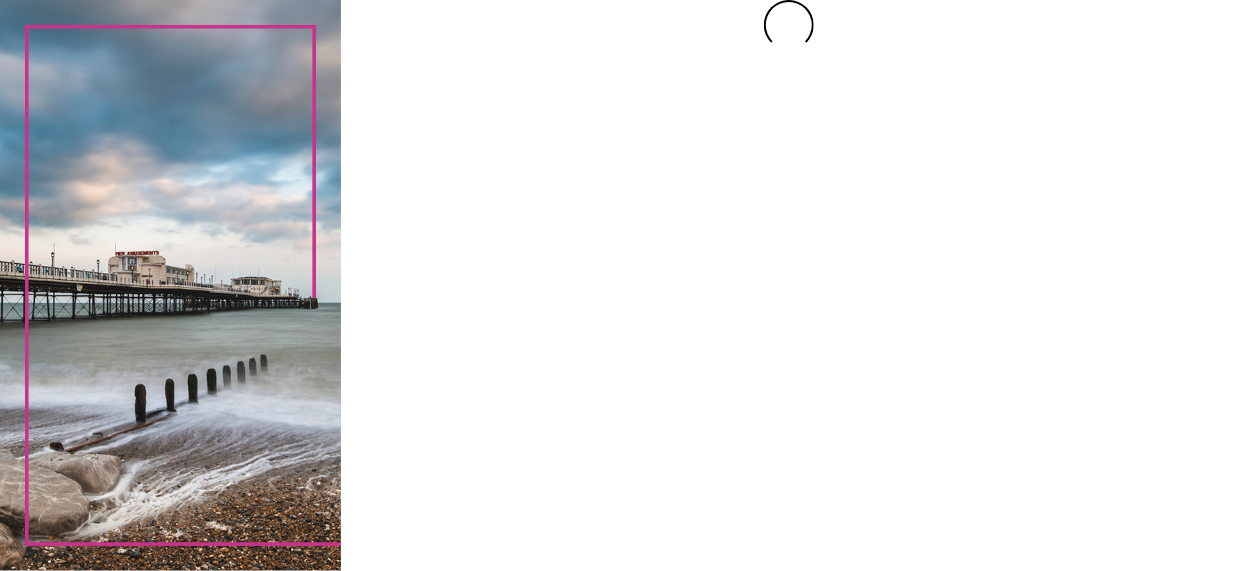 scroll, scrollTop: 0, scrollLeft: 0, axis: both 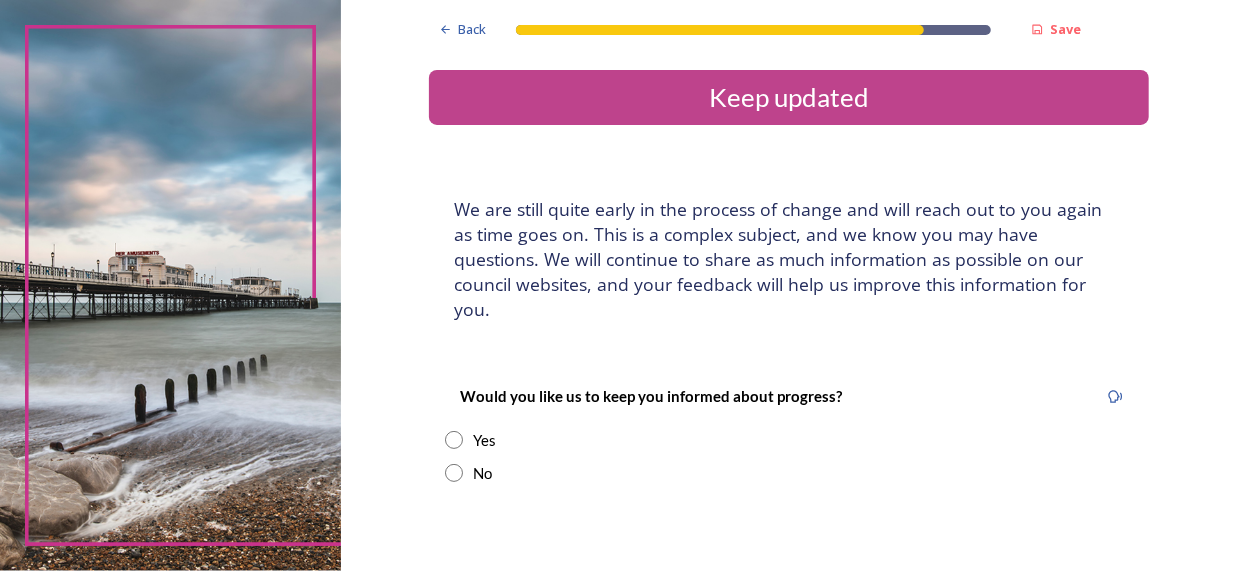 click at bounding box center (454, 440) 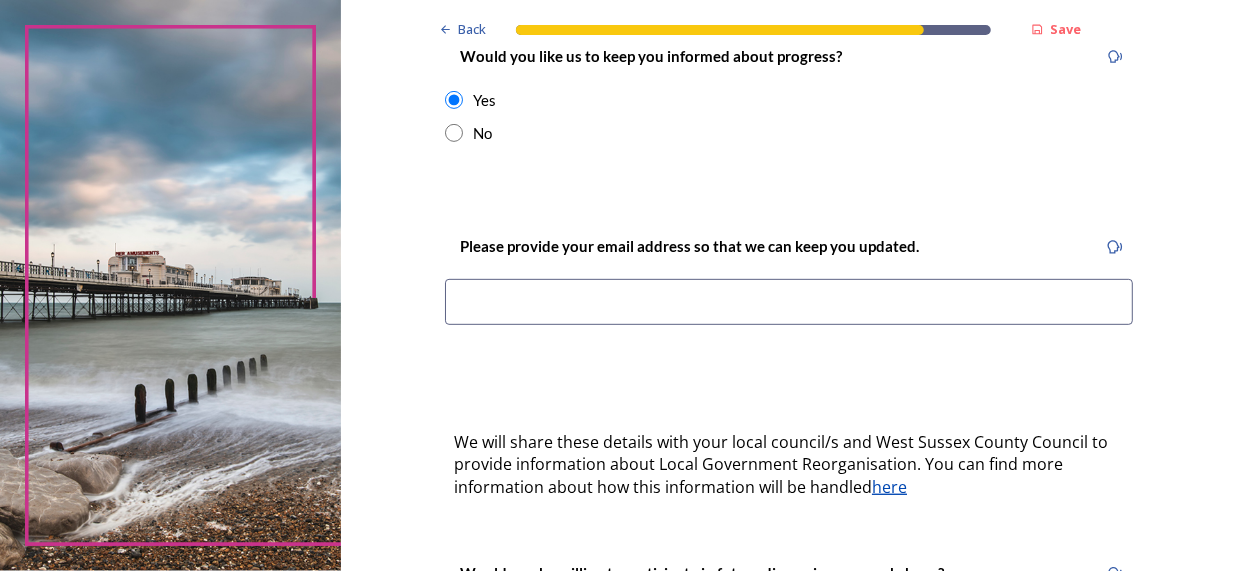 scroll, scrollTop: 341, scrollLeft: 0, axis: vertical 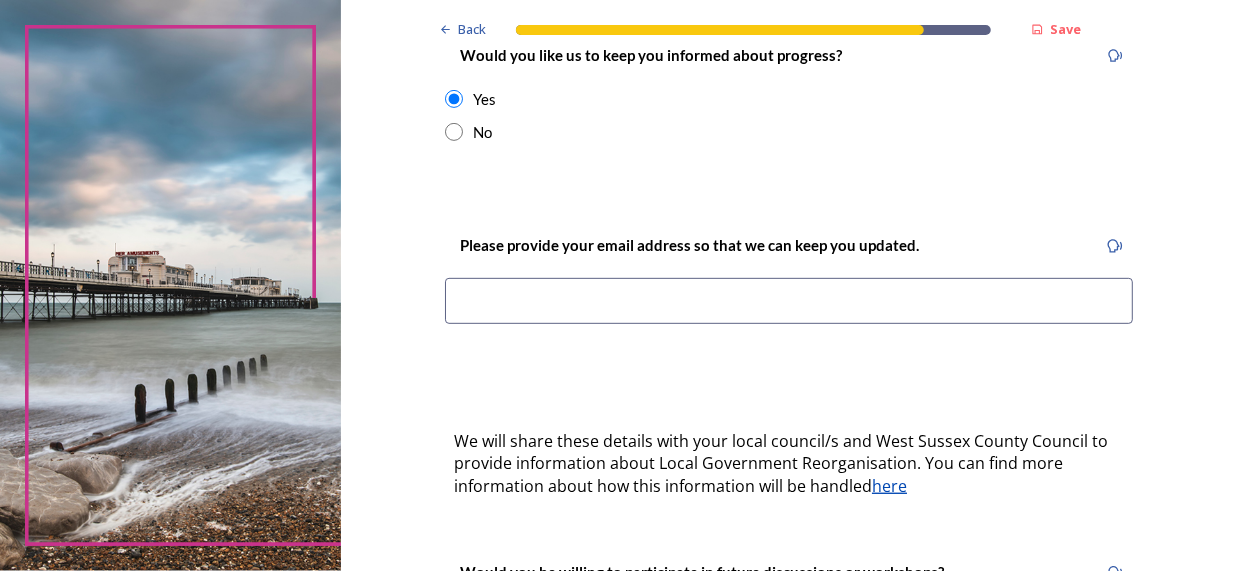click at bounding box center [789, 301] 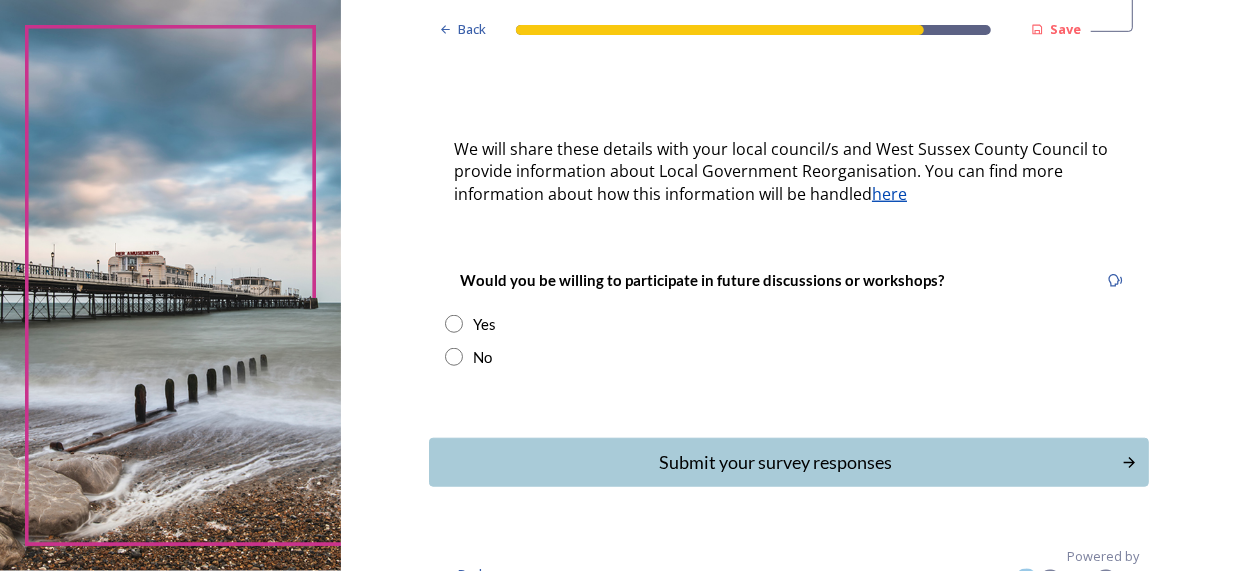 scroll, scrollTop: 638, scrollLeft: 0, axis: vertical 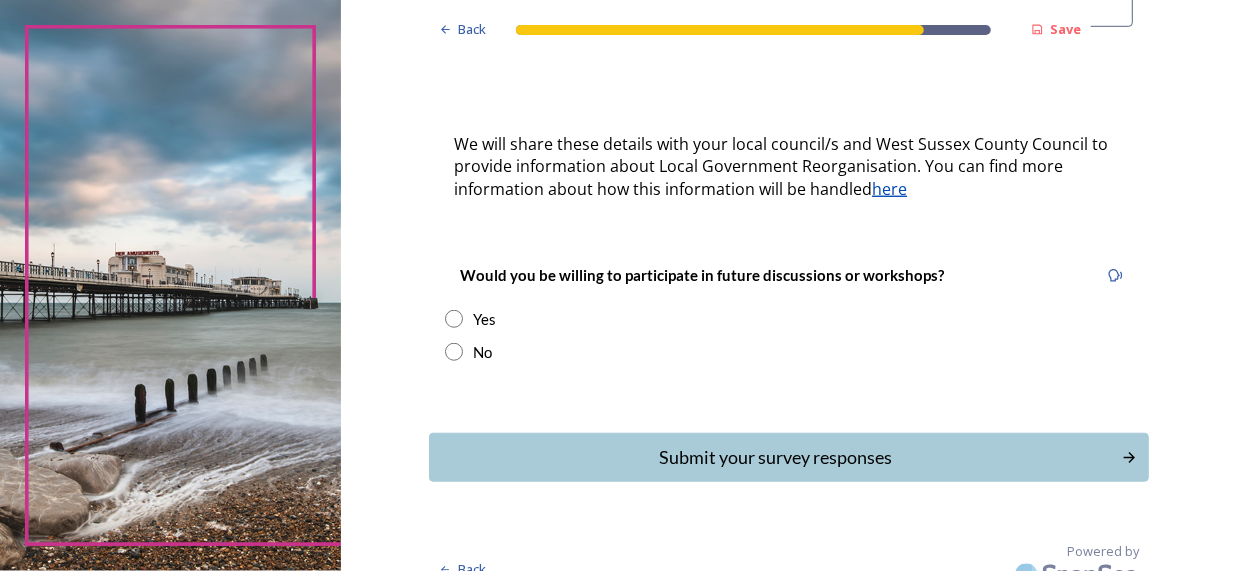 type on "[EMAIL]" 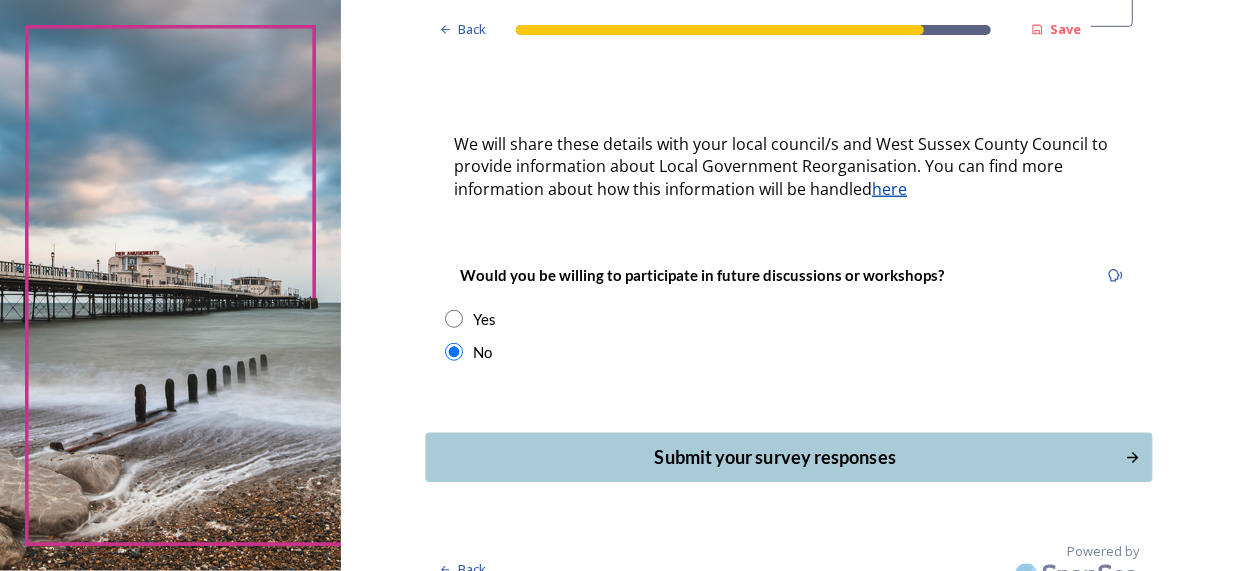 click on "Submit your survey responses" at bounding box center [775, 457] 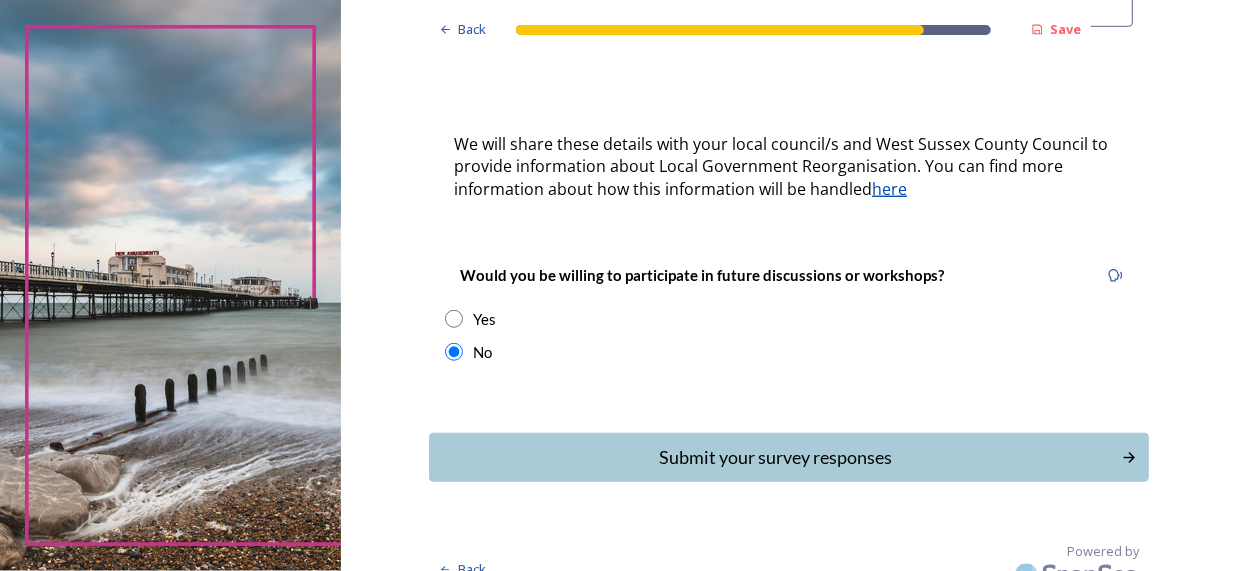 scroll, scrollTop: 0, scrollLeft: 0, axis: both 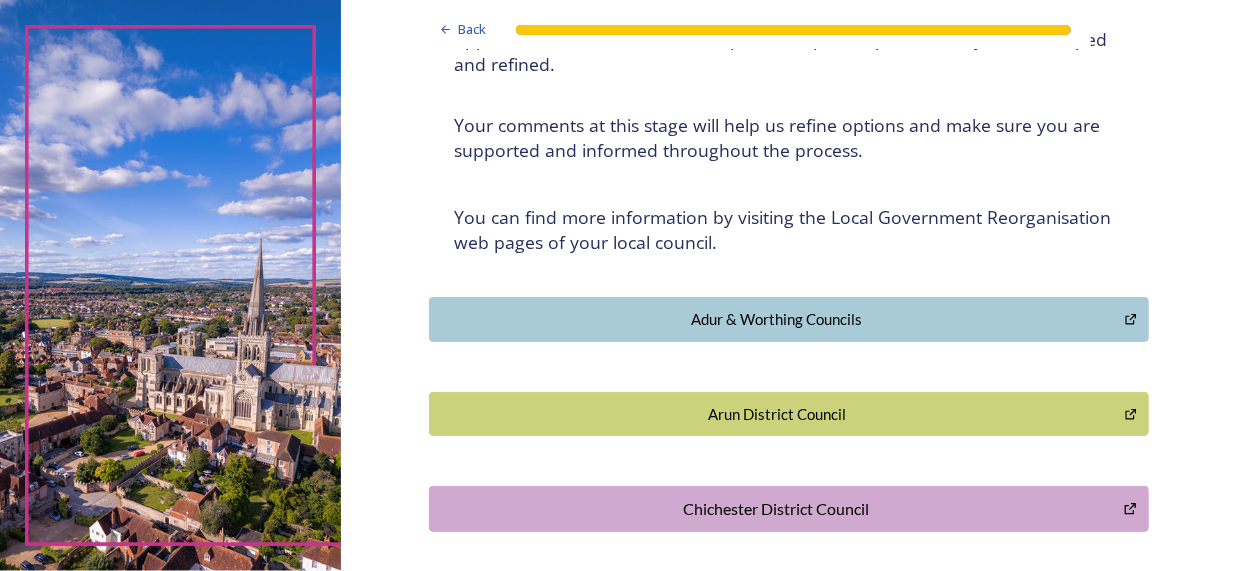 click 